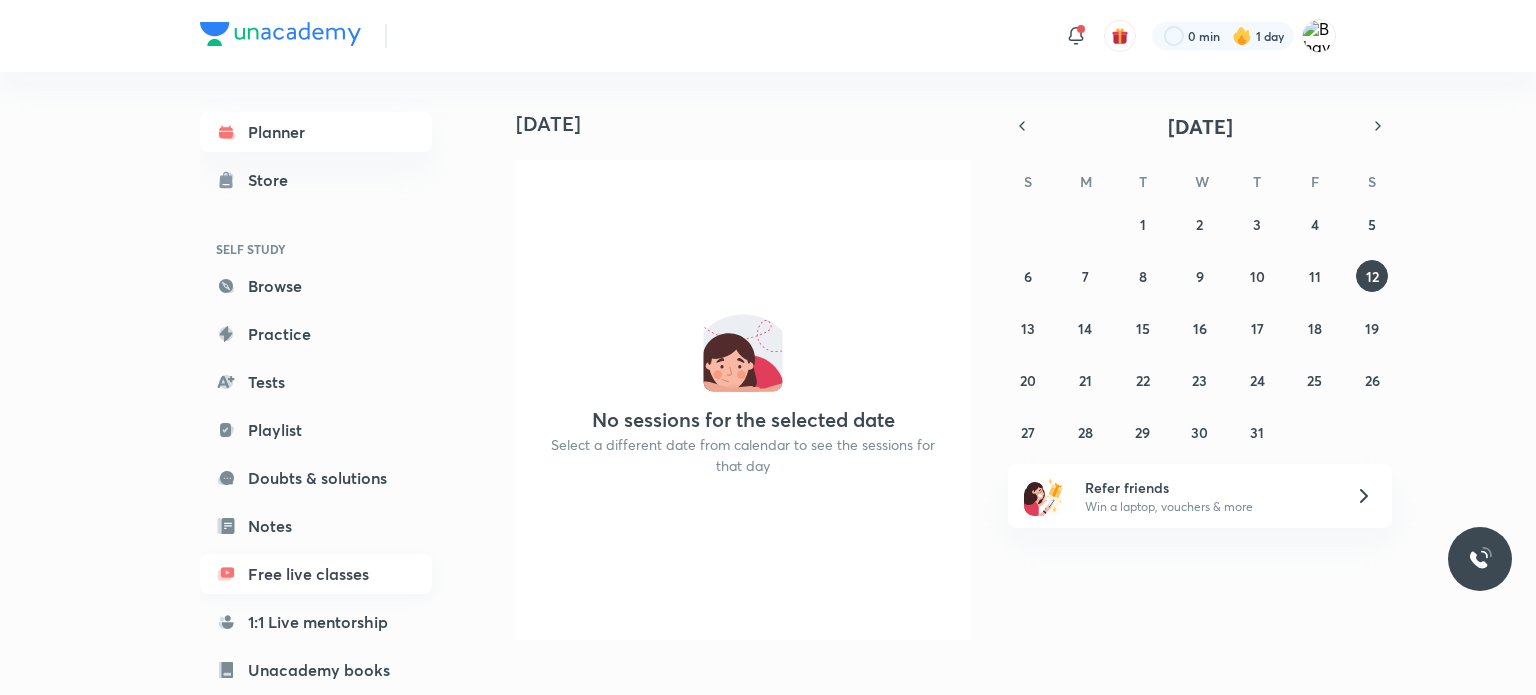 scroll, scrollTop: 0, scrollLeft: 0, axis: both 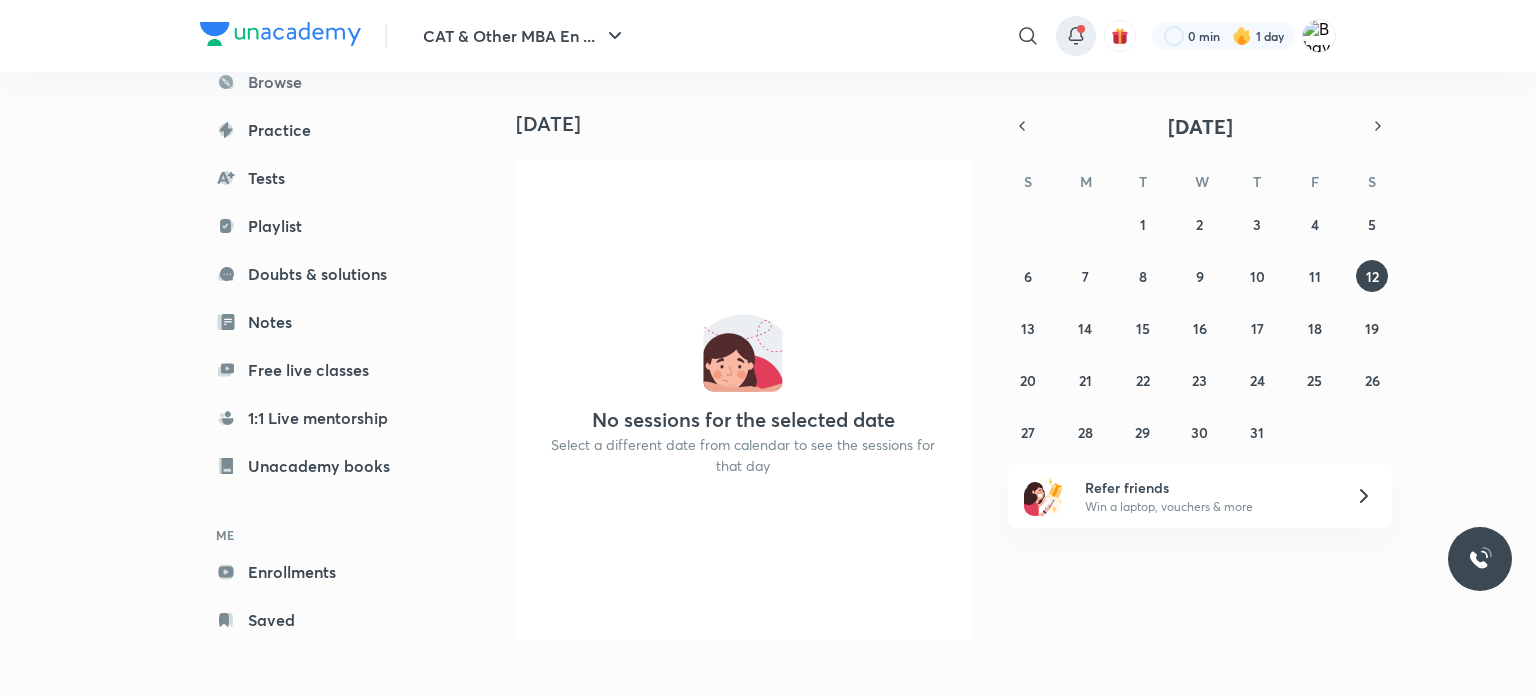 click at bounding box center [1081, 29] 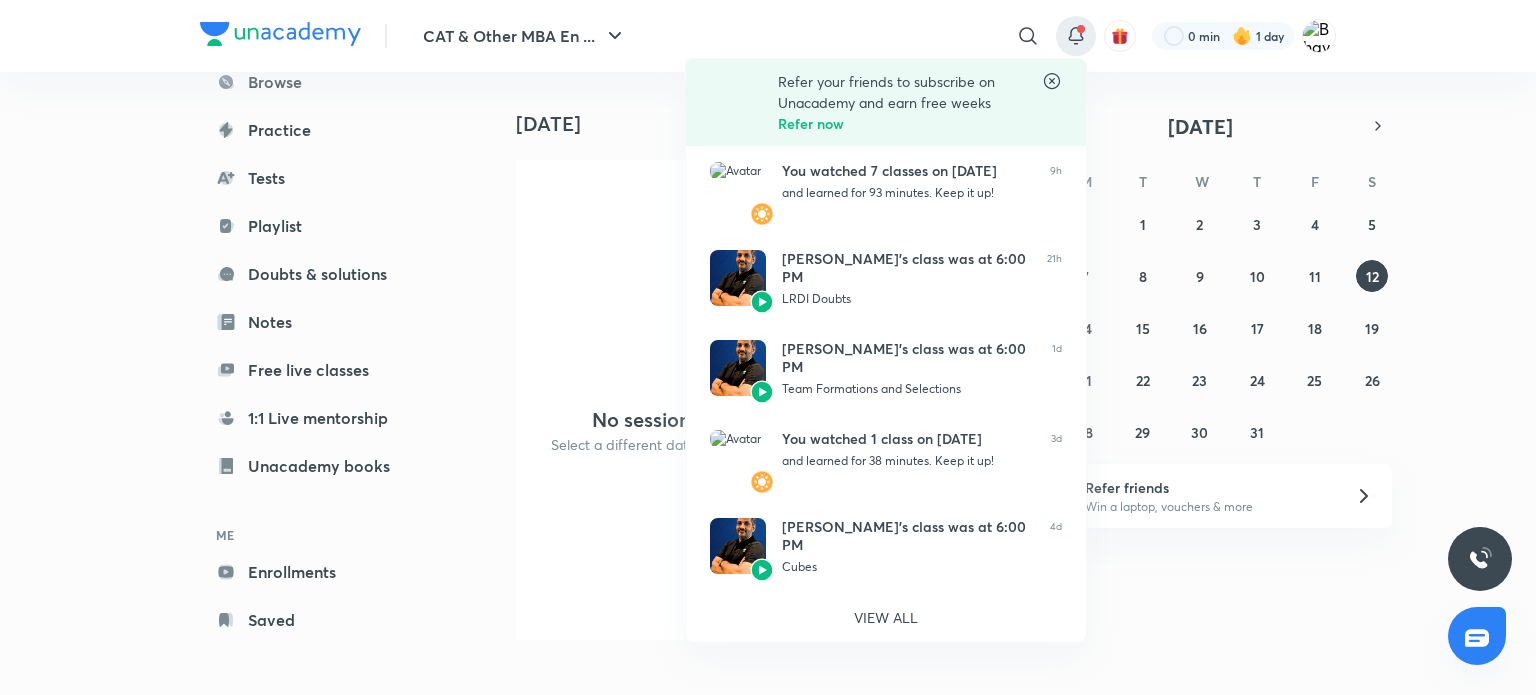 click at bounding box center [768, 347] 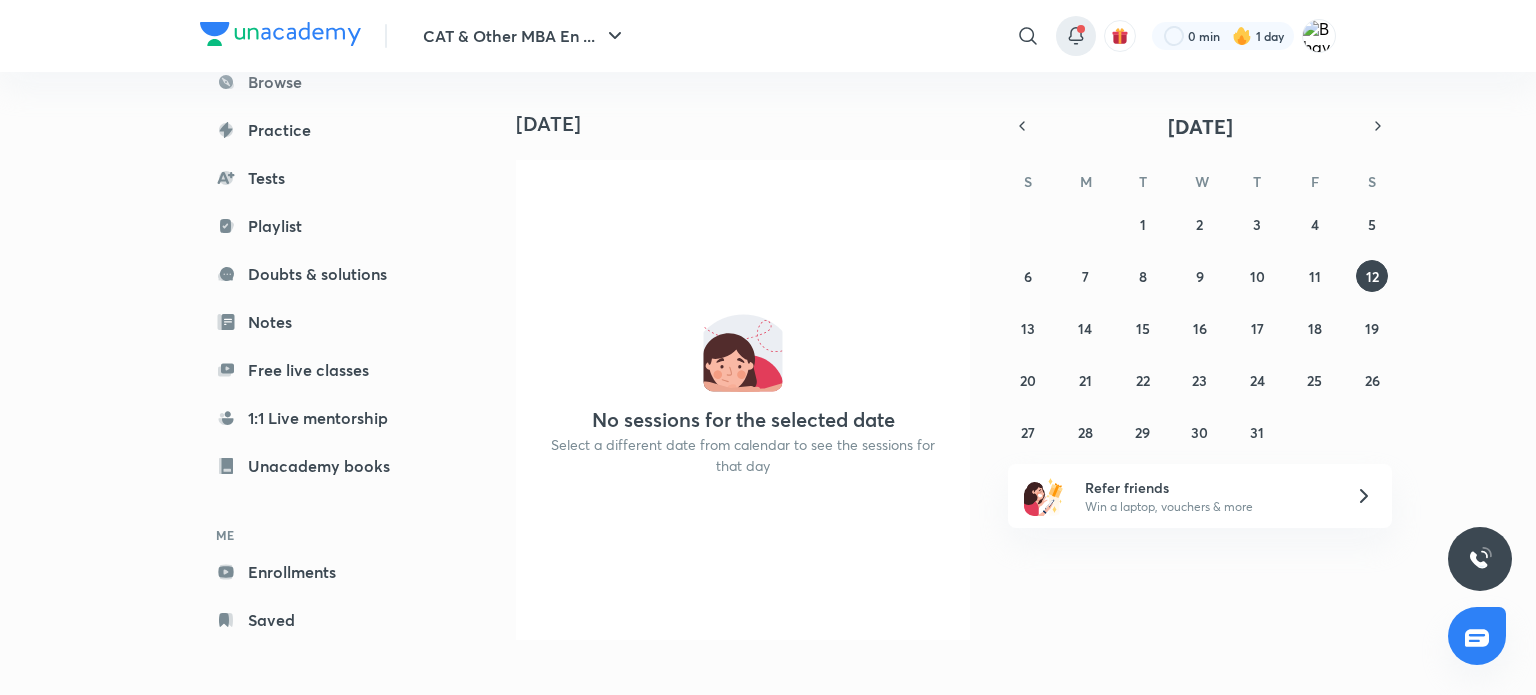 click at bounding box center [1081, 29] 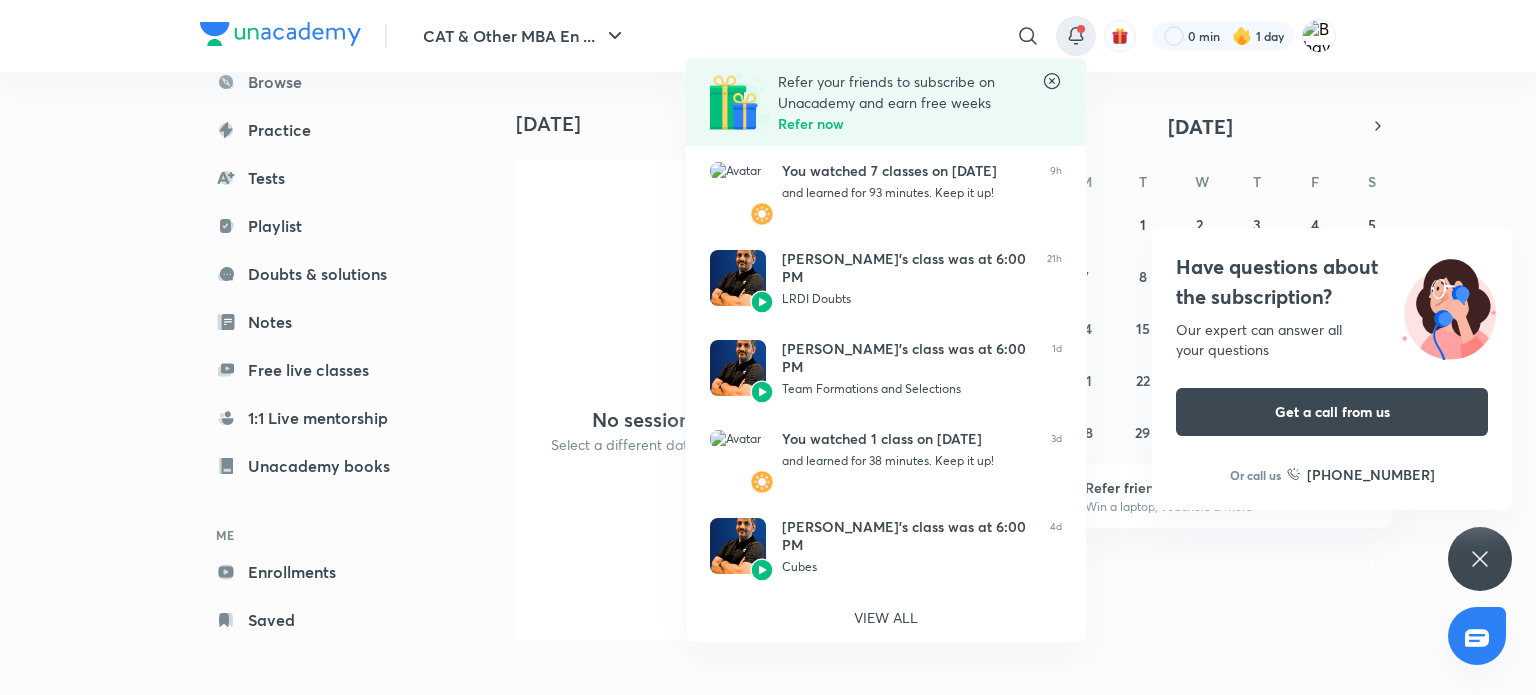 click at bounding box center (768, 347) 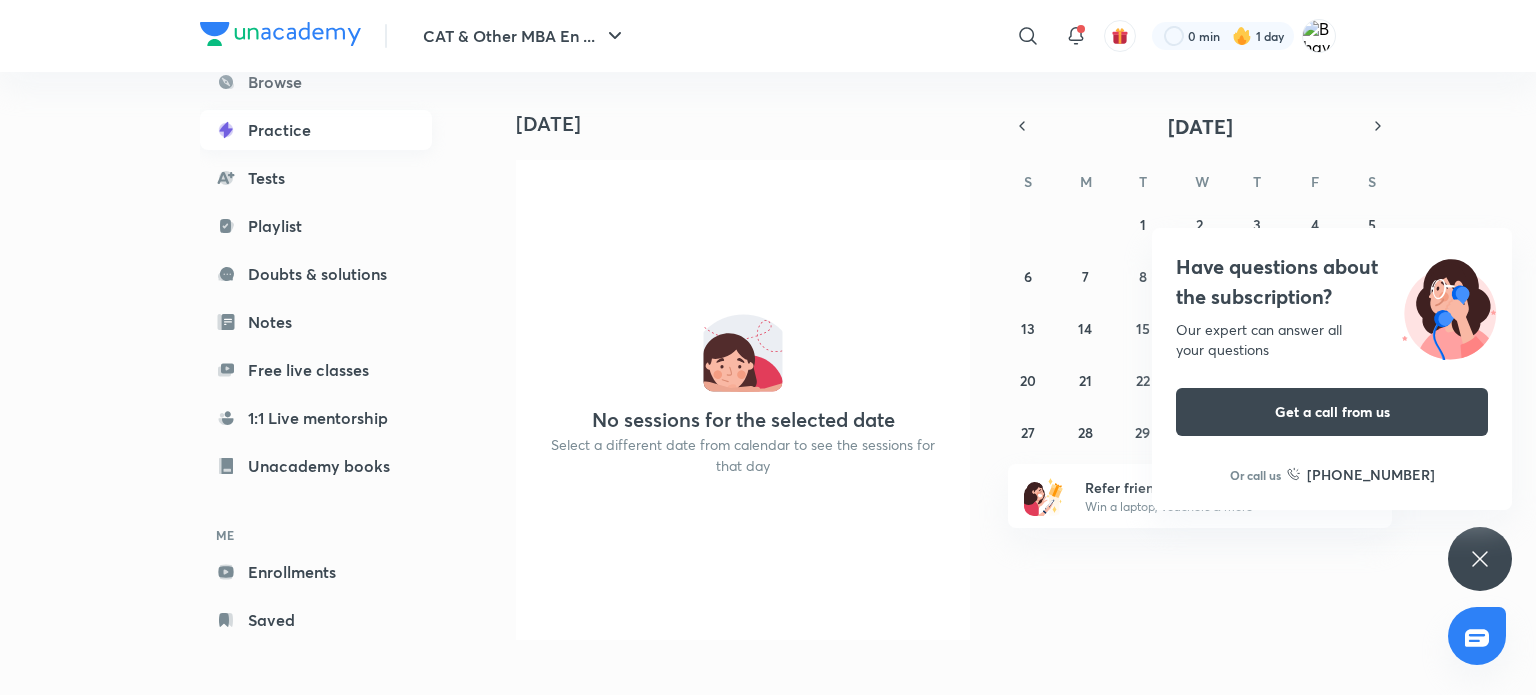 click on "Practice" at bounding box center (316, 130) 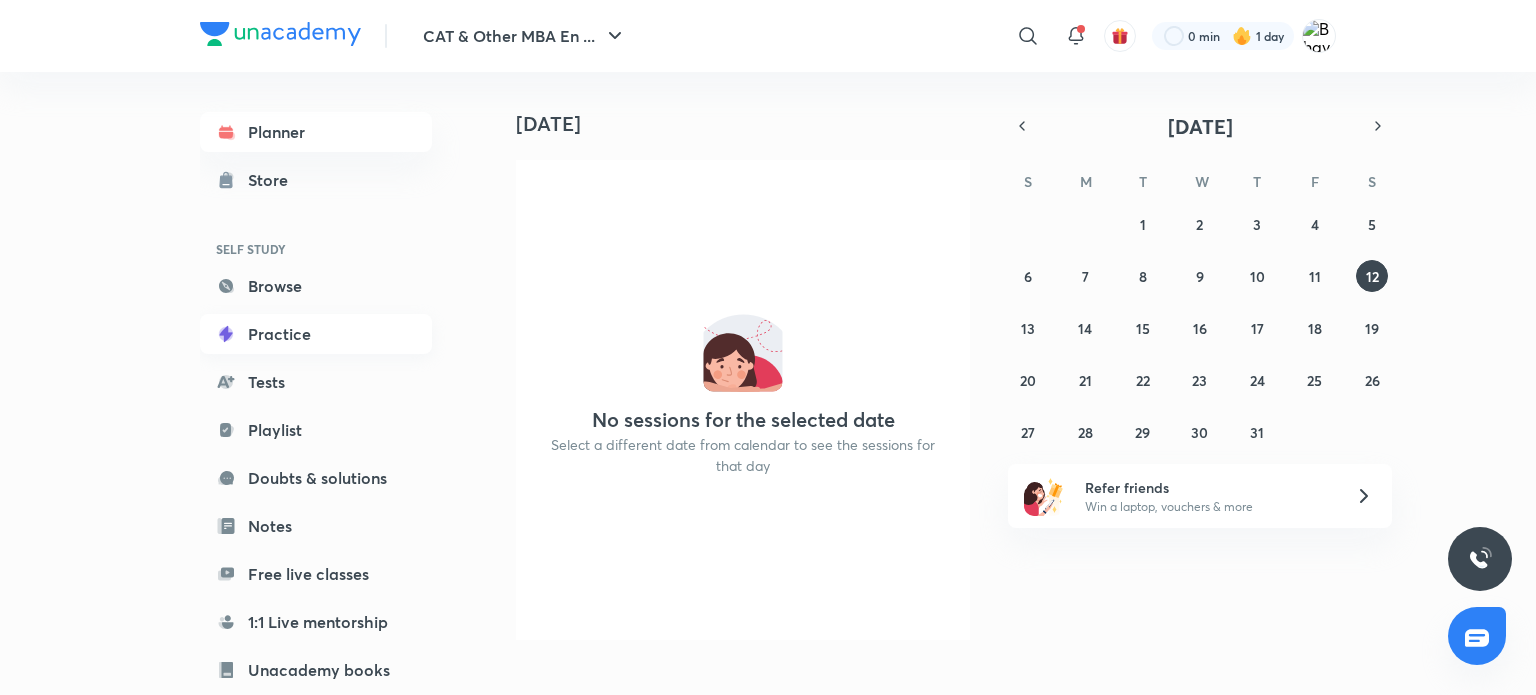 click on "Practice" at bounding box center [316, 334] 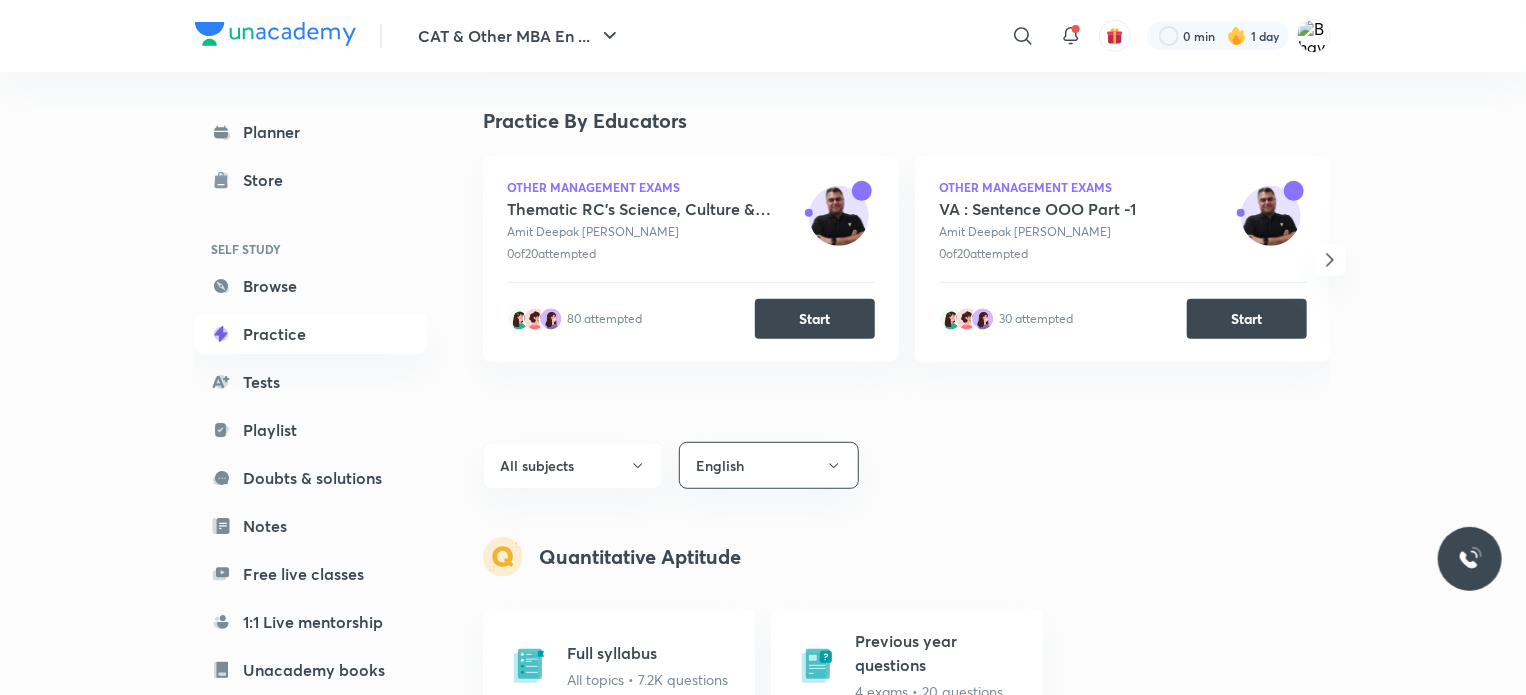 scroll, scrollTop: 386, scrollLeft: 0, axis: vertical 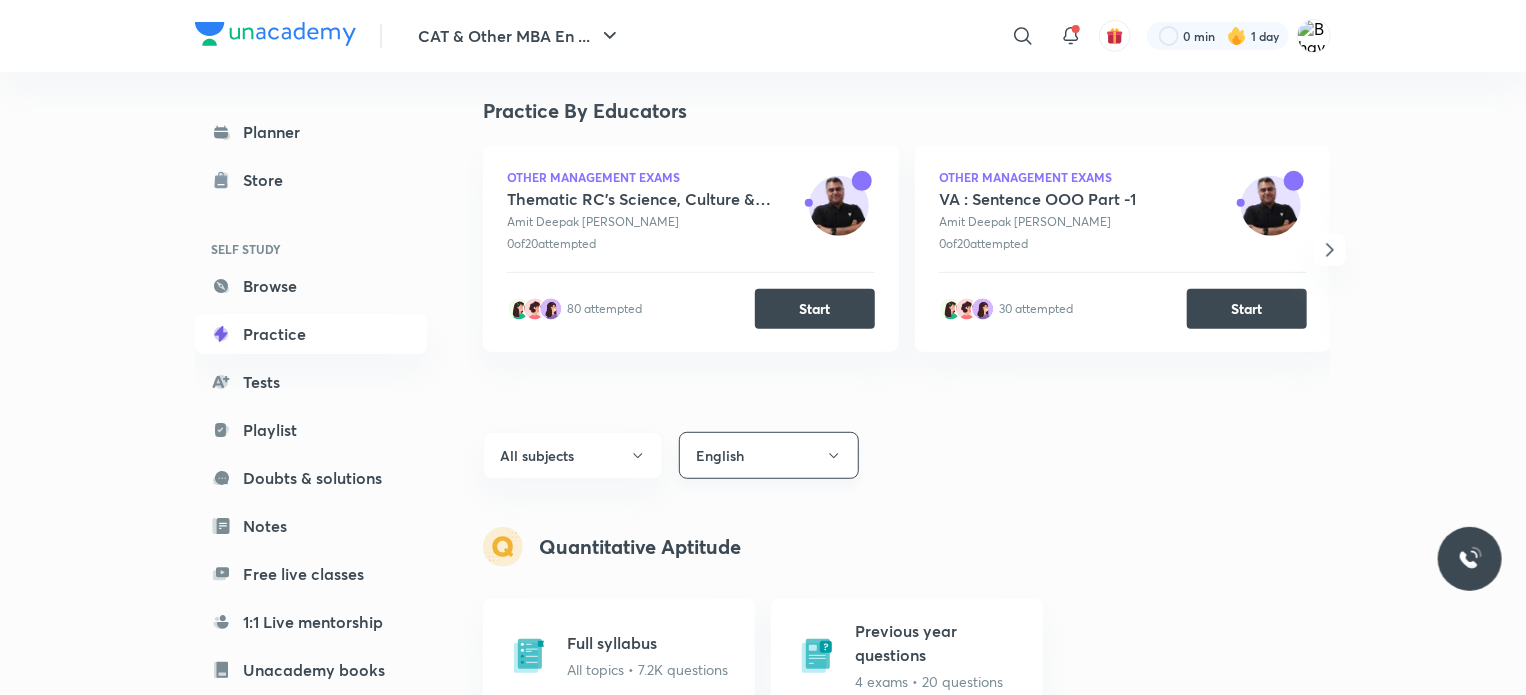 click on "English" at bounding box center [769, 455] 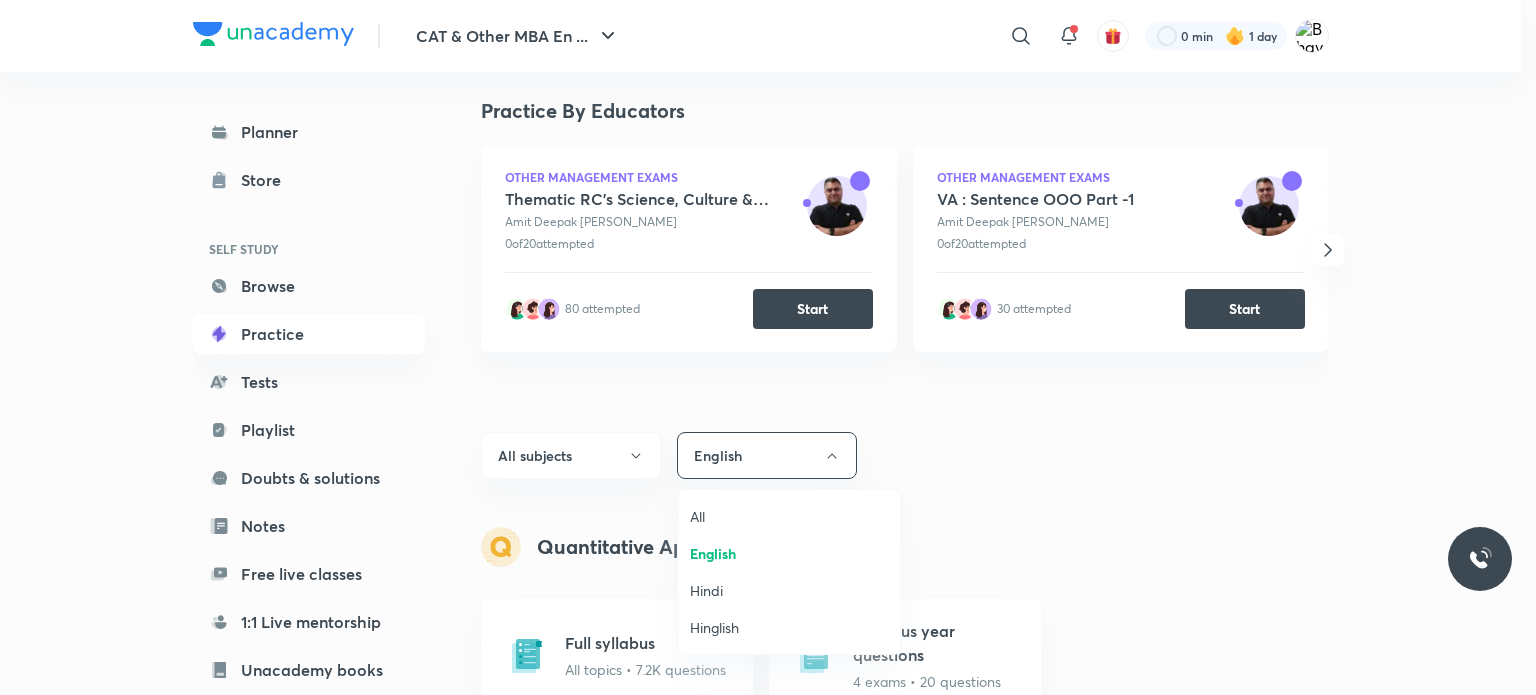 click at bounding box center (768, 347) 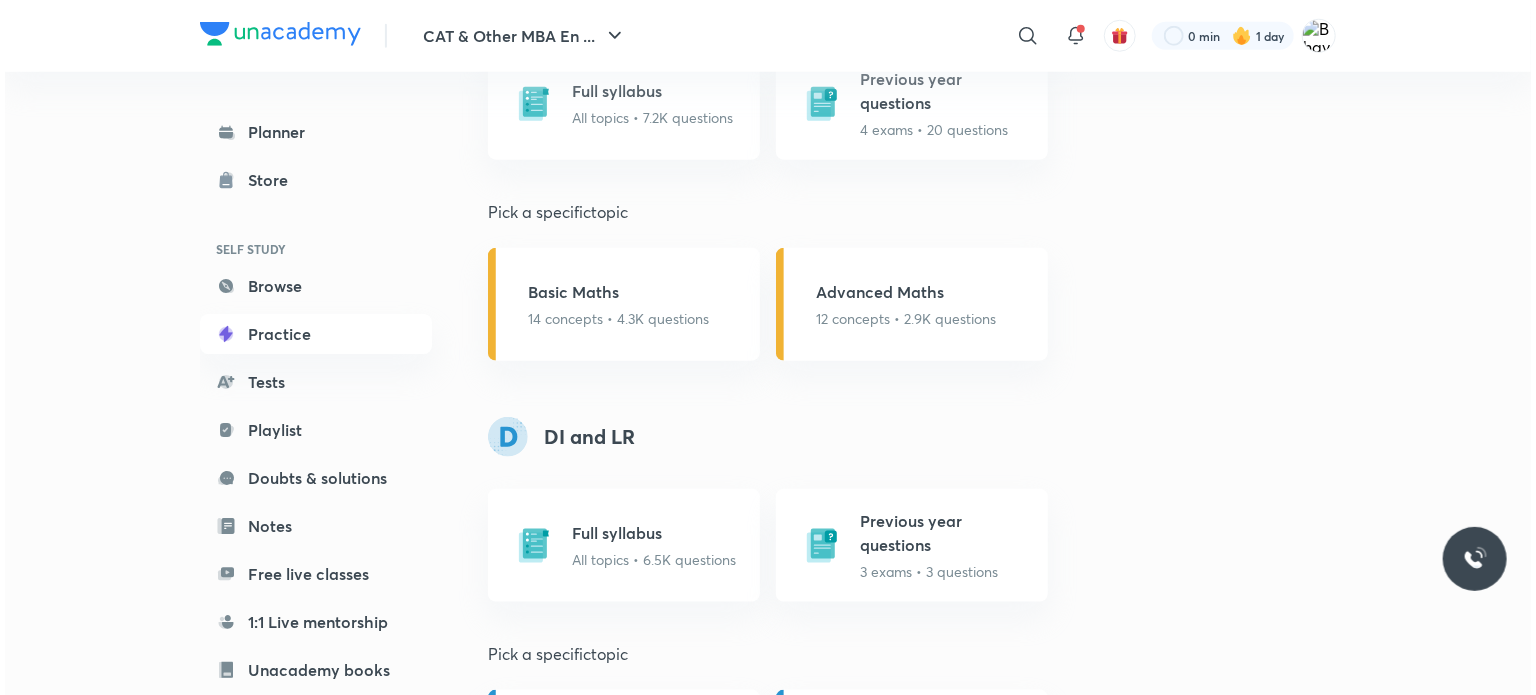 scroll, scrollTop: 956, scrollLeft: 0, axis: vertical 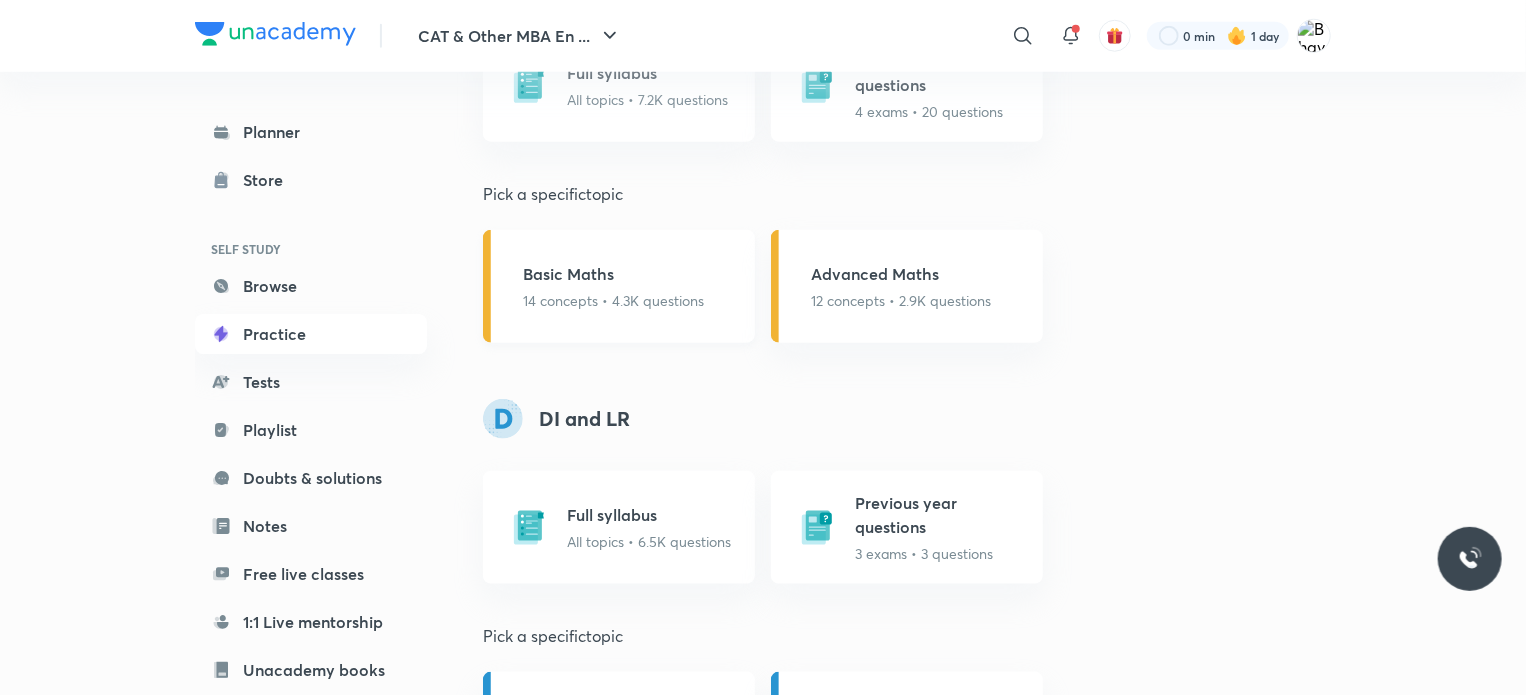 click on "Basic Maths 14 concepts • 4.3K questions" at bounding box center [619, 286] 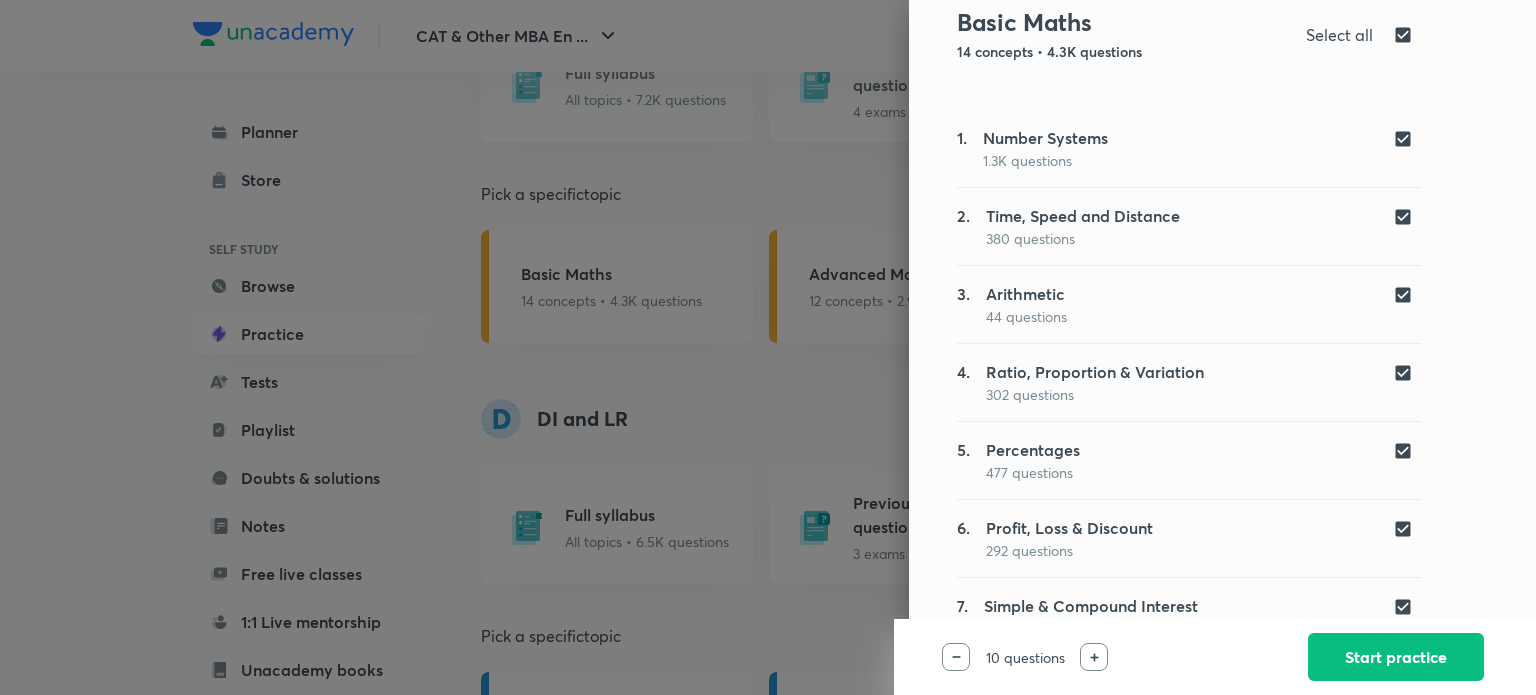 scroll, scrollTop: 100, scrollLeft: 0, axis: vertical 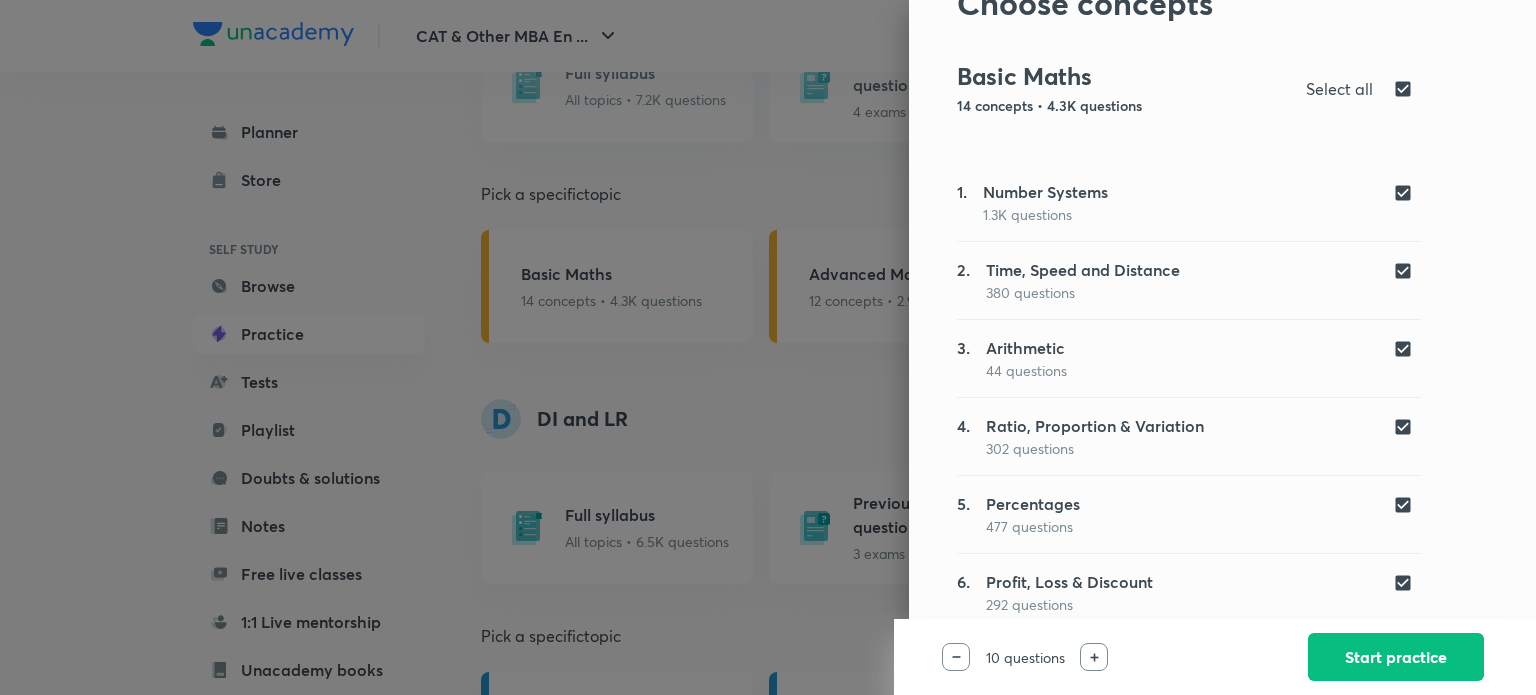 click at bounding box center [1407, 89] 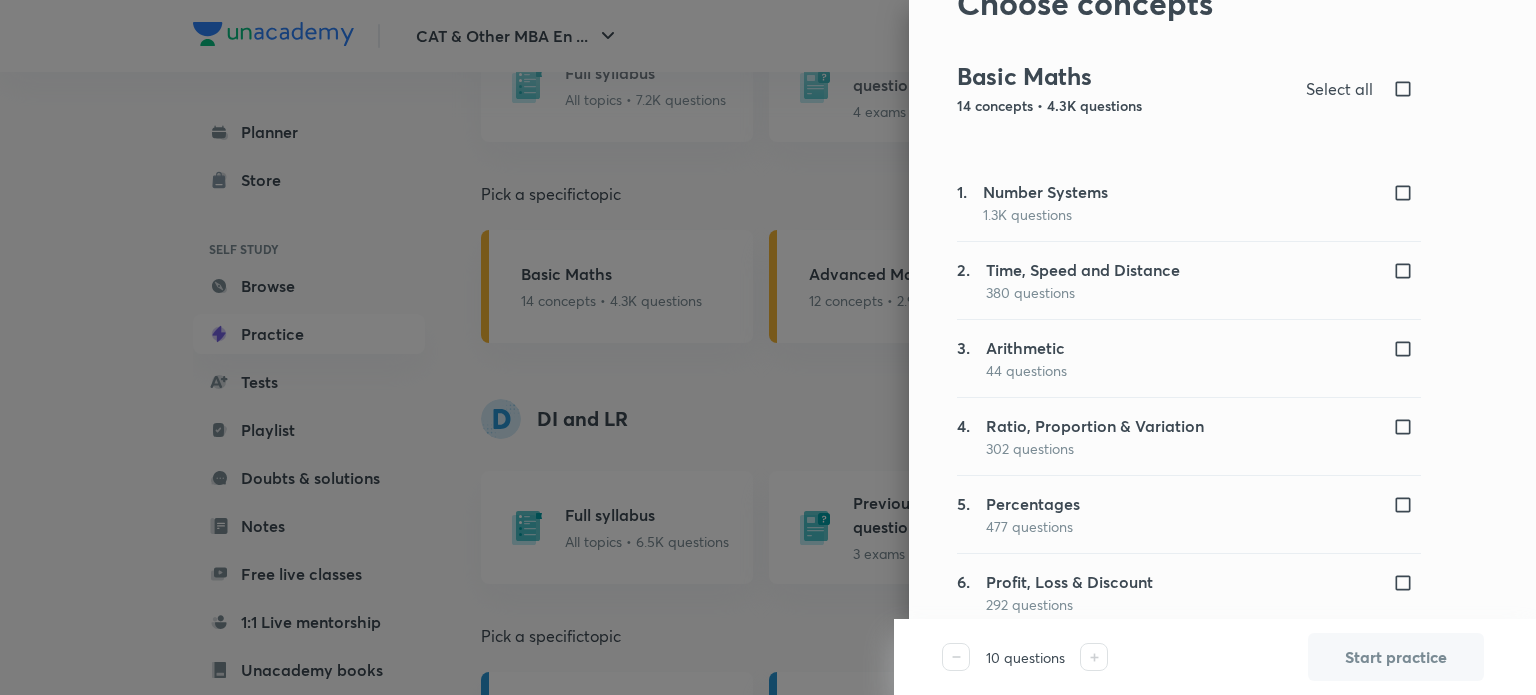 scroll, scrollTop: 740, scrollLeft: 0, axis: vertical 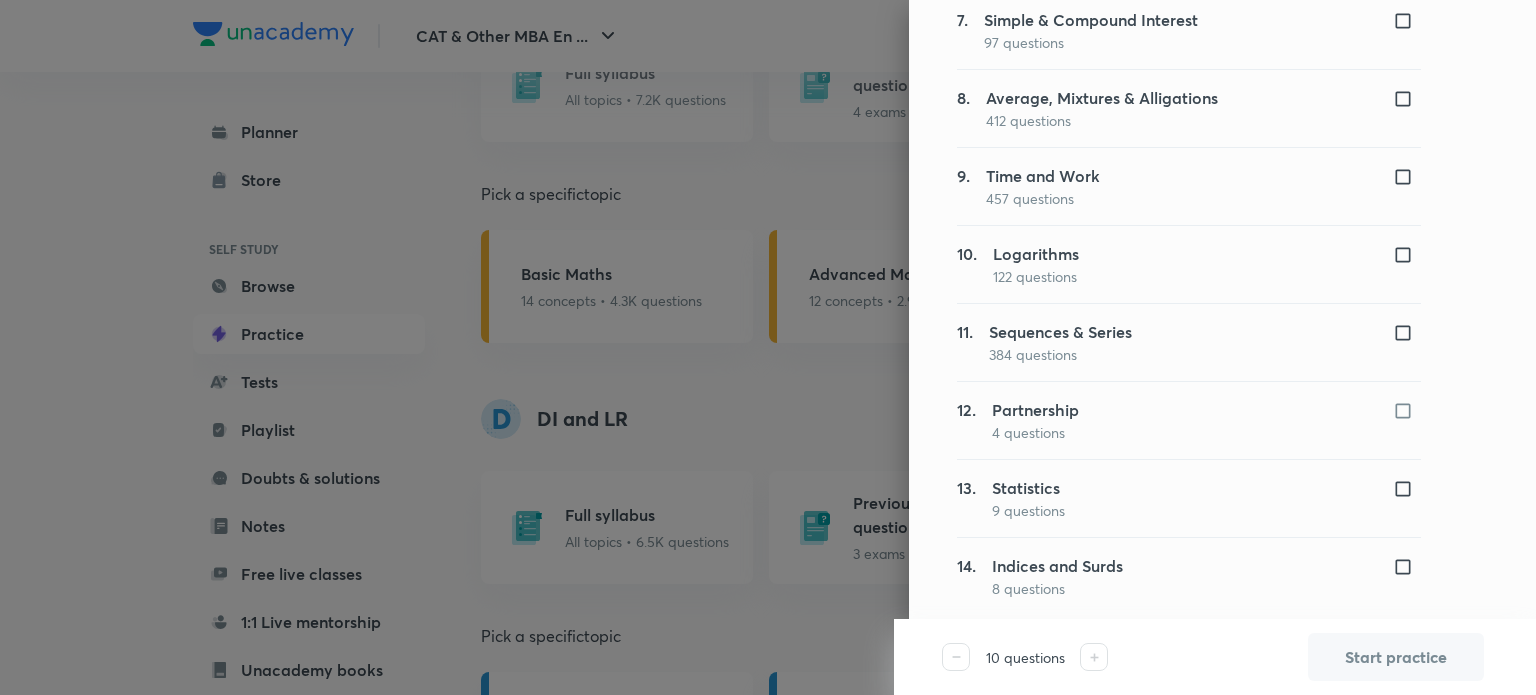 click at bounding box center (1407, 333) 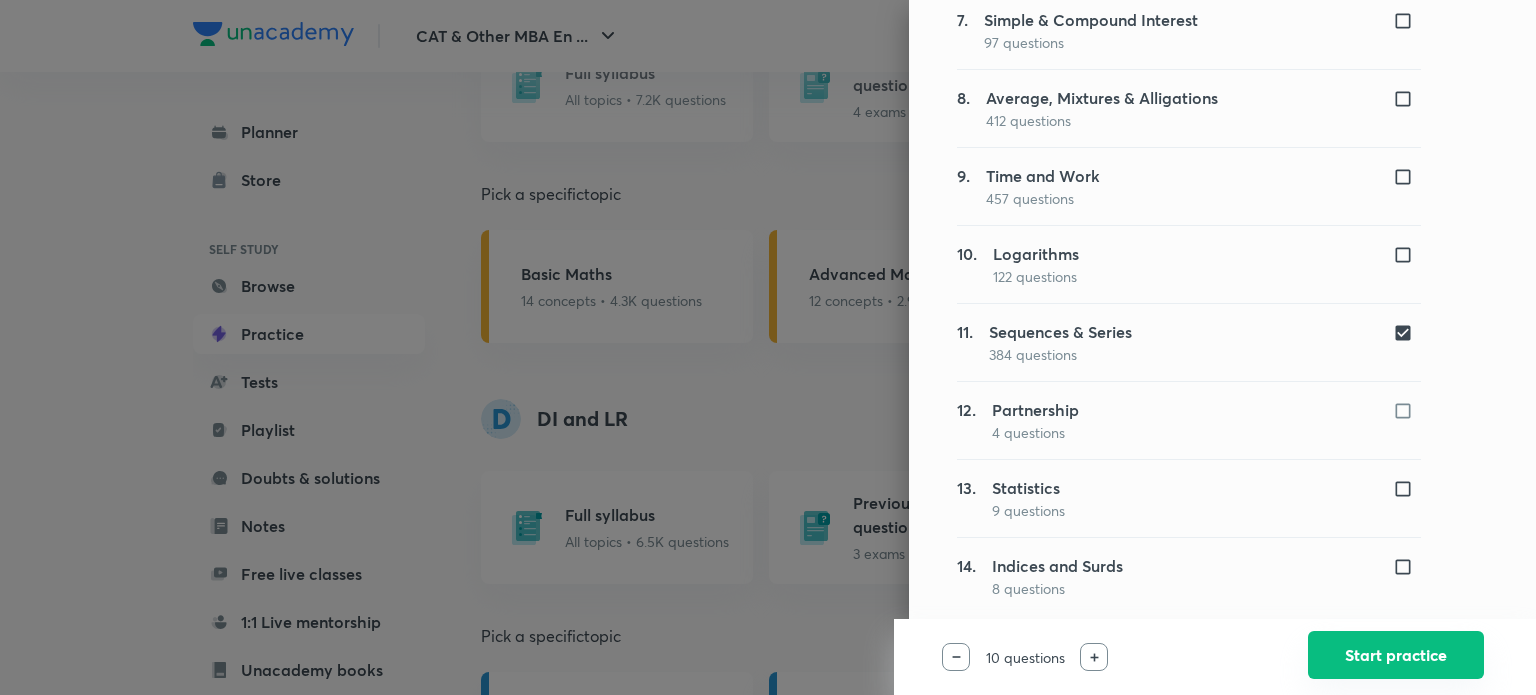 click on "Start practice" at bounding box center [1396, 655] 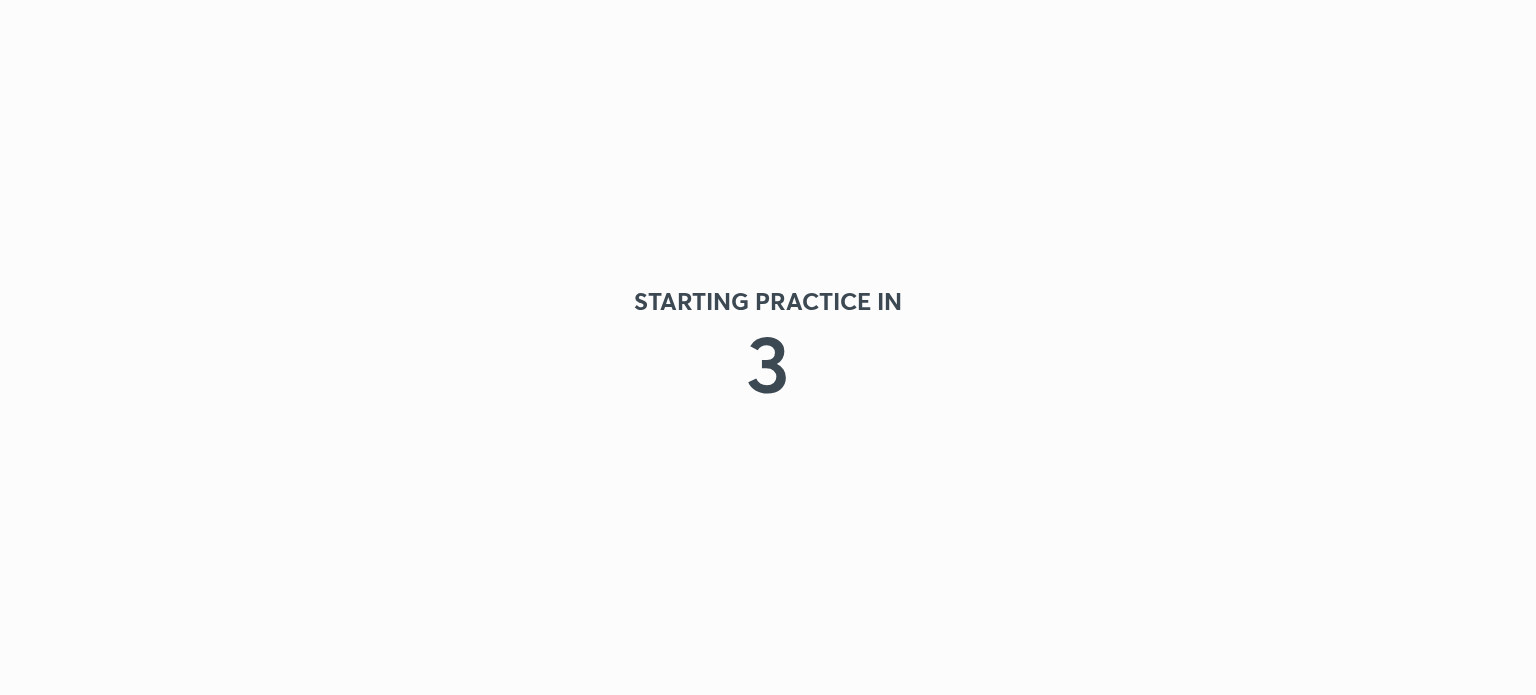 scroll, scrollTop: 0, scrollLeft: 0, axis: both 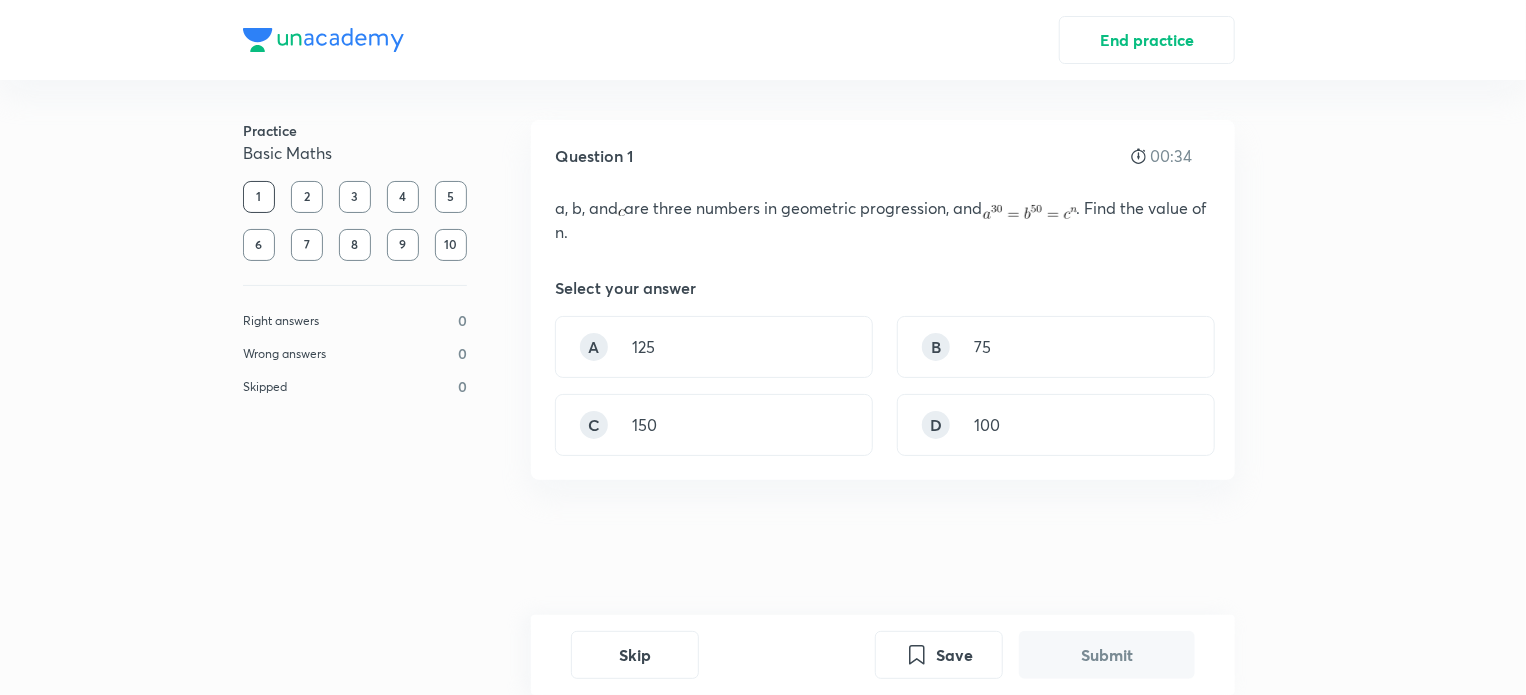 click on "Skip" at bounding box center [635, 655] 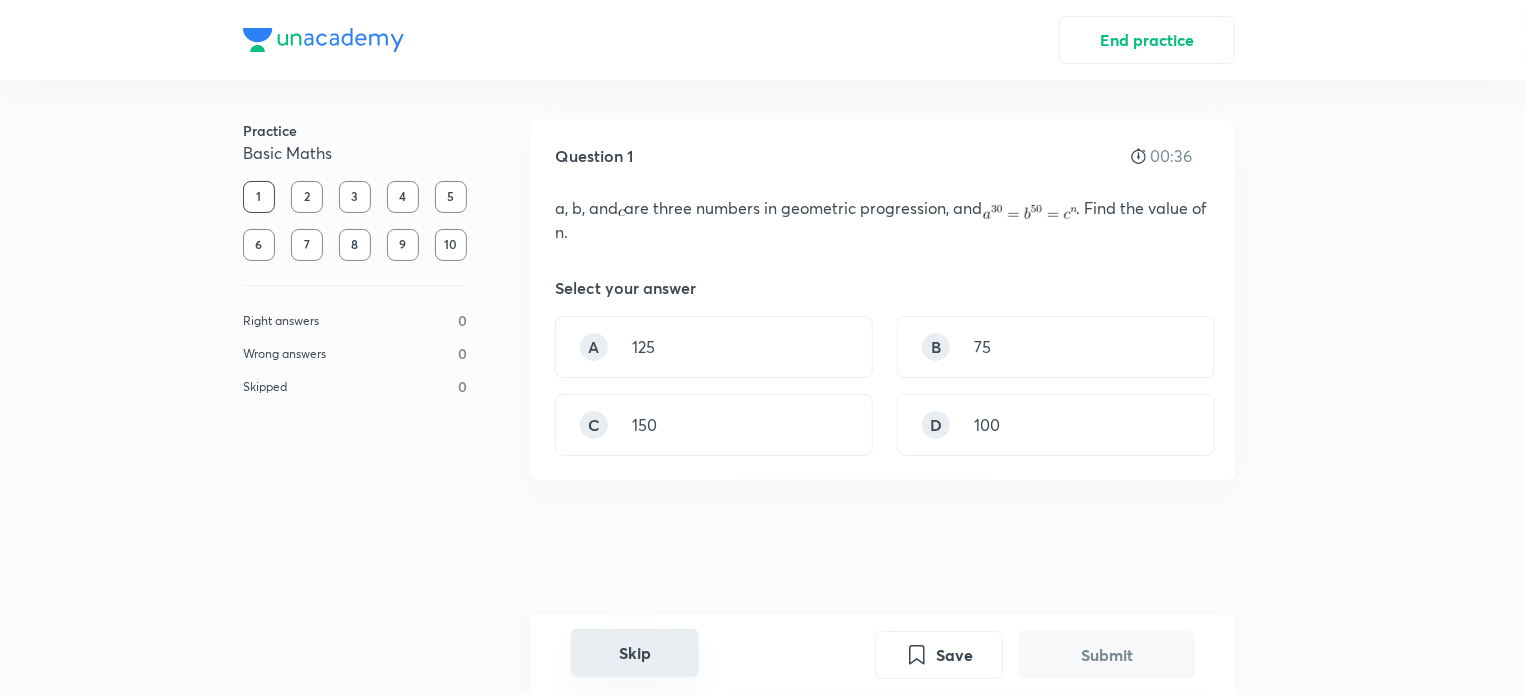 click on "Skip" at bounding box center (635, 653) 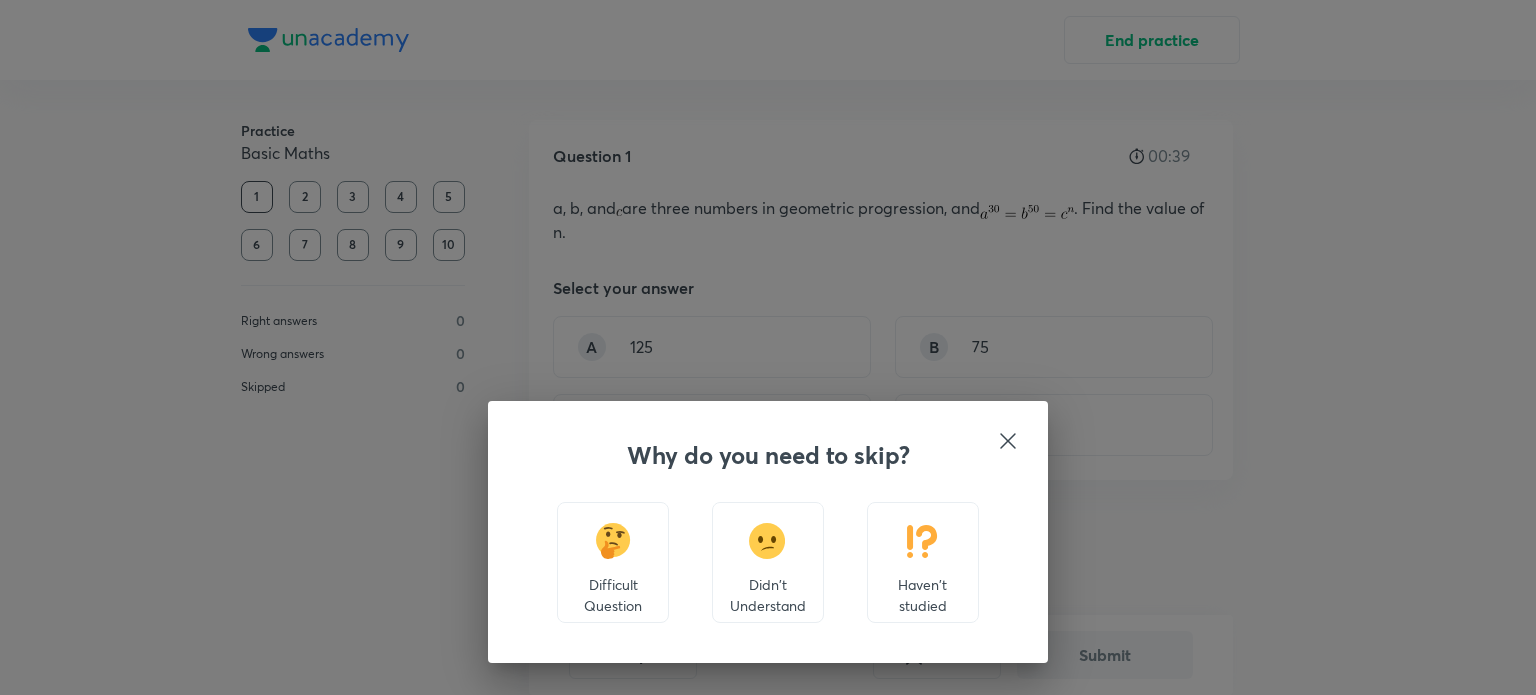 click on "Haven't studied" at bounding box center (923, 595) 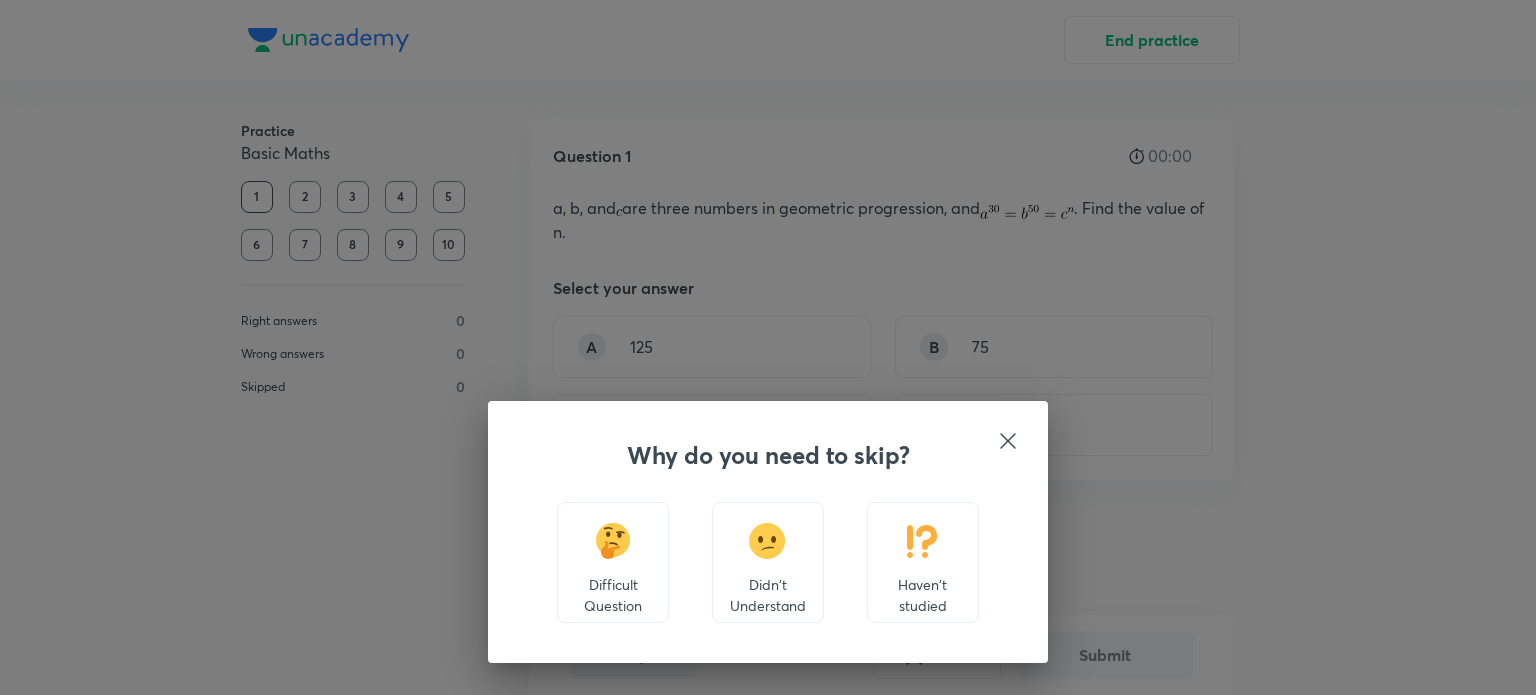 click on "Haven't studied" at bounding box center (923, 562) 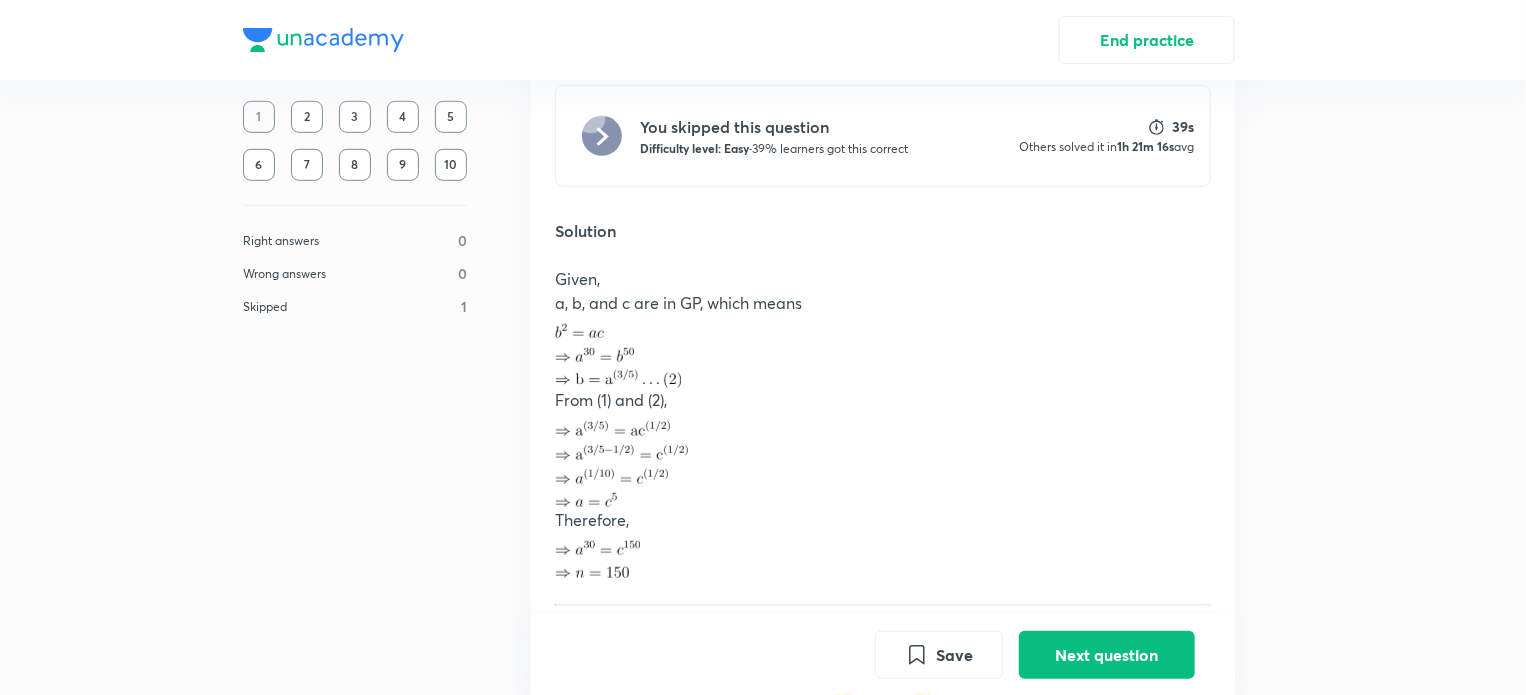 scroll, scrollTop: 722, scrollLeft: 0, axis: vertical 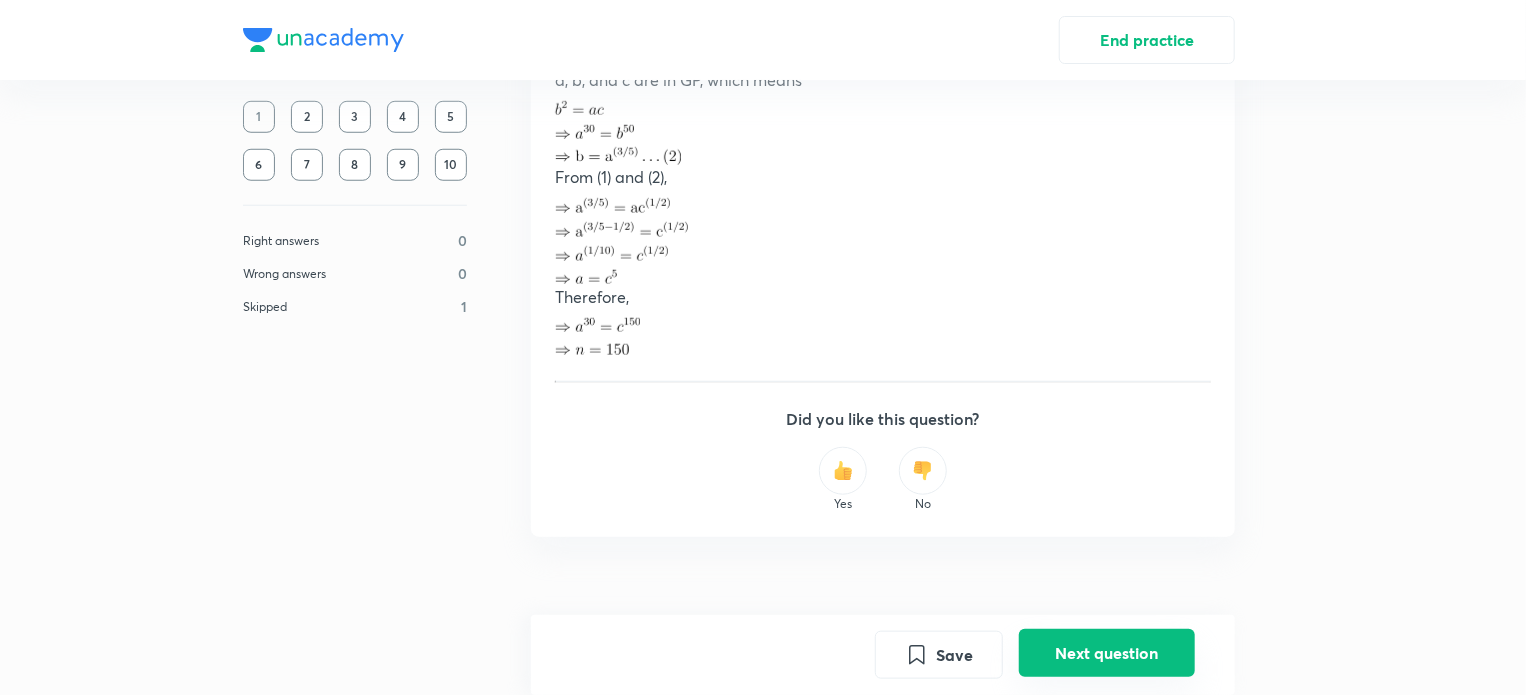 click on "Next question" at bounding box center (1107, 653) 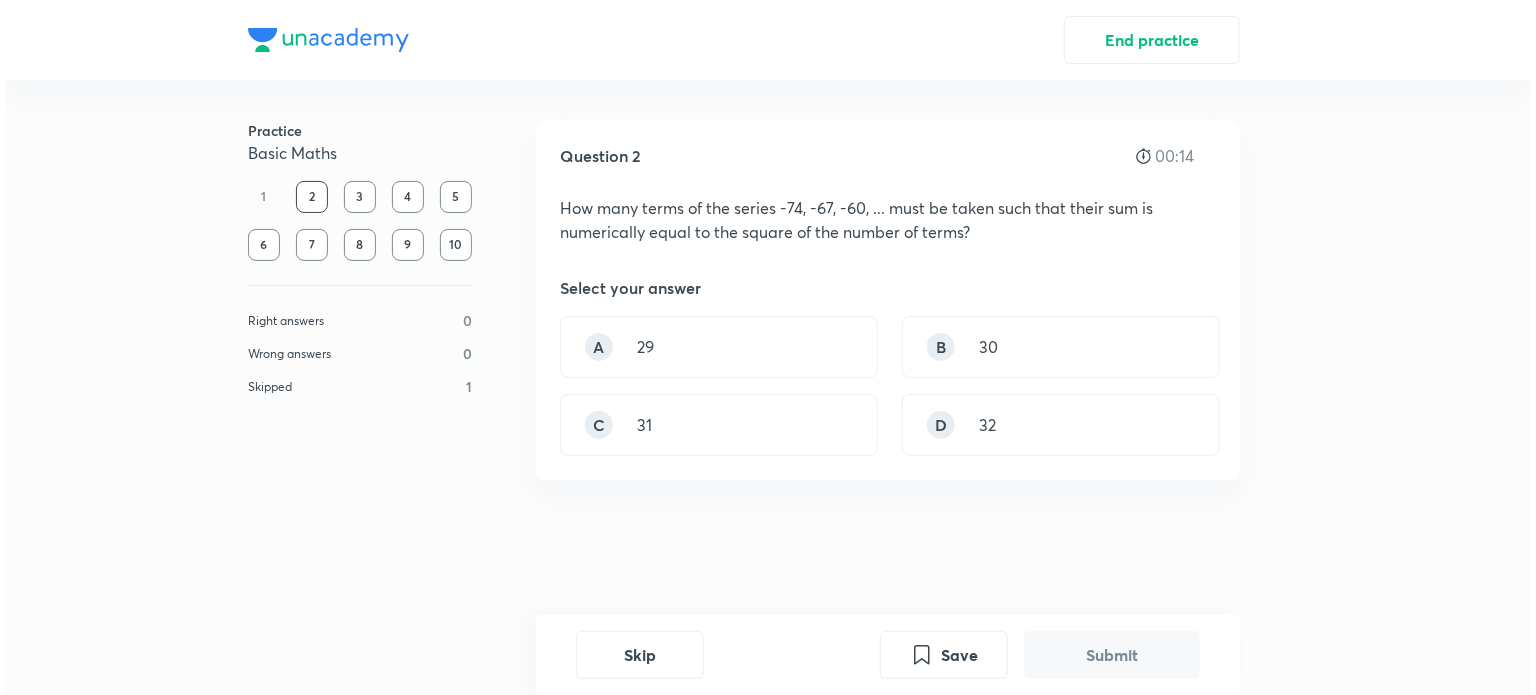 scroll, scrollTop: 50, scrollLeft: 0, axis: vertical 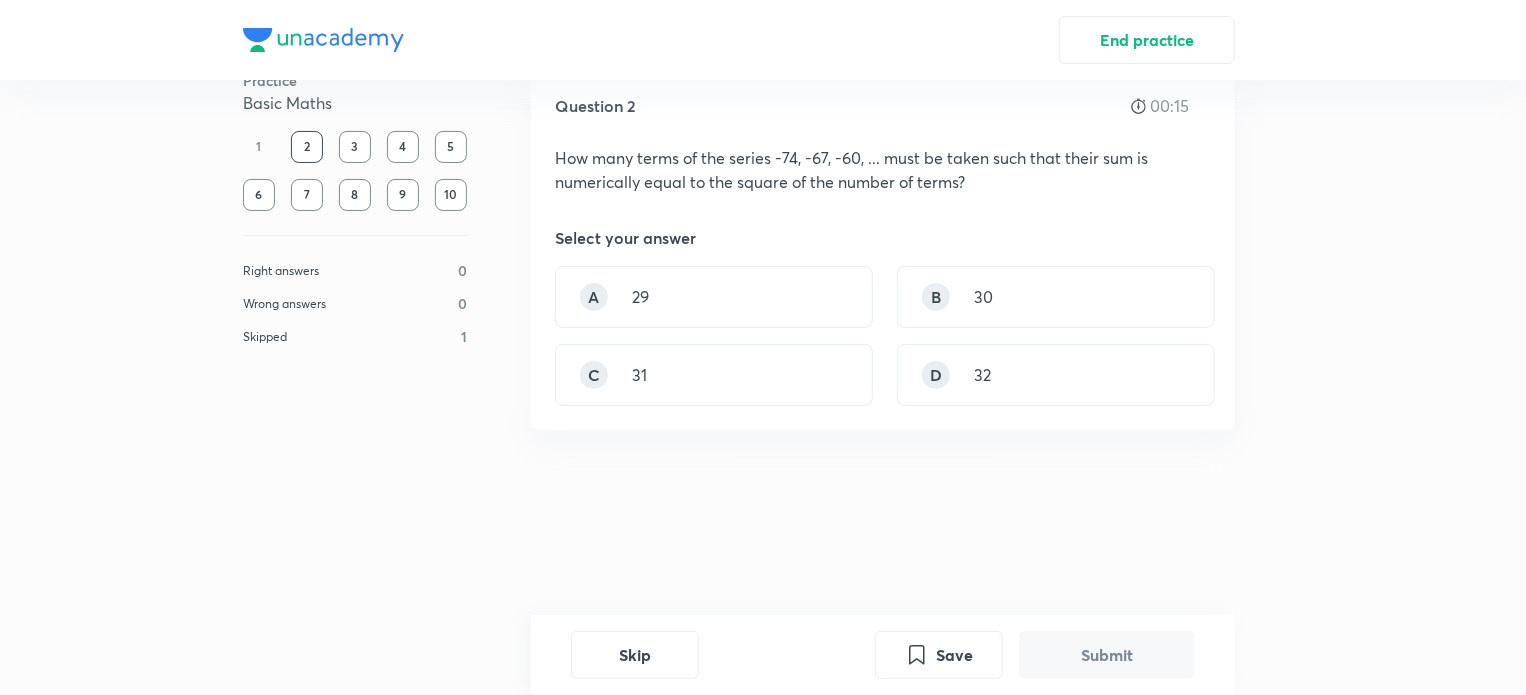 click on "Skip Save Submit" at bounding box center [883, 655] 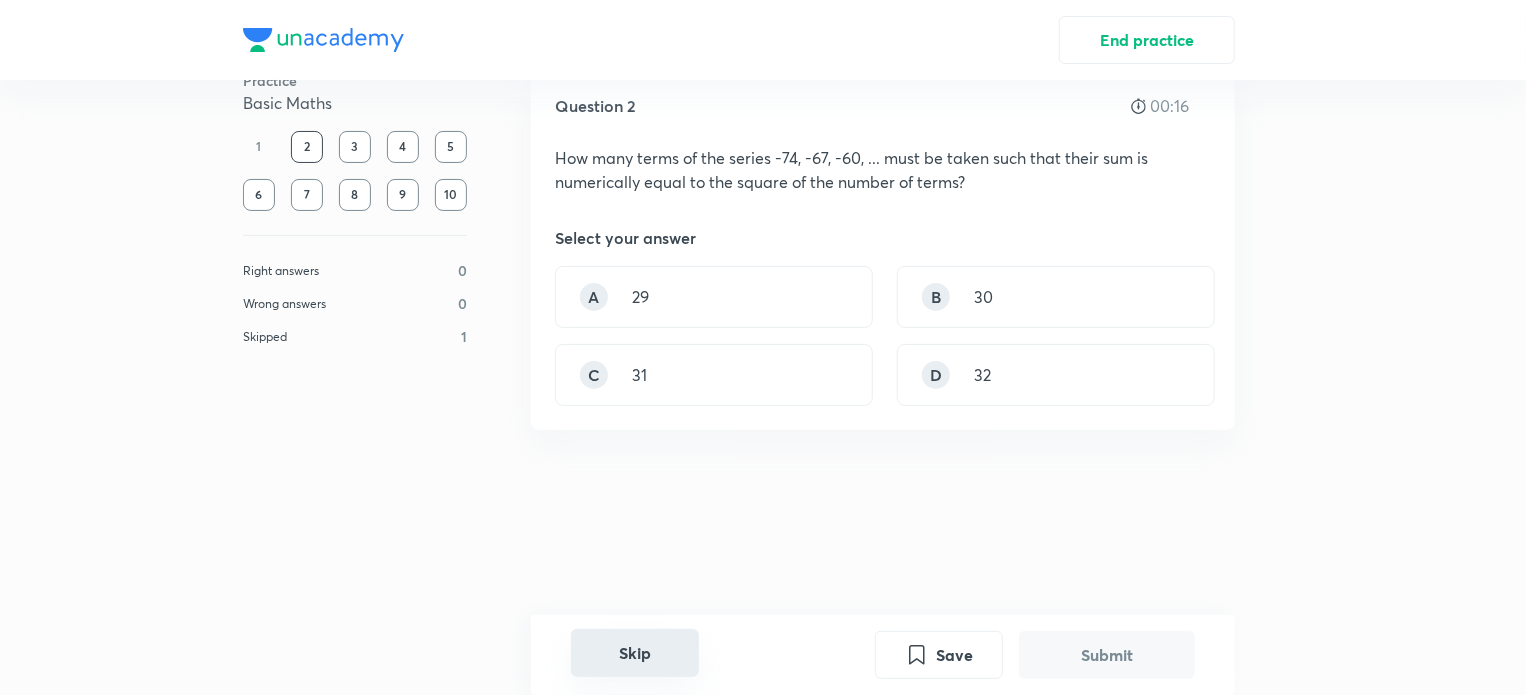 click on "Skip" at bounding box center (635, 653) 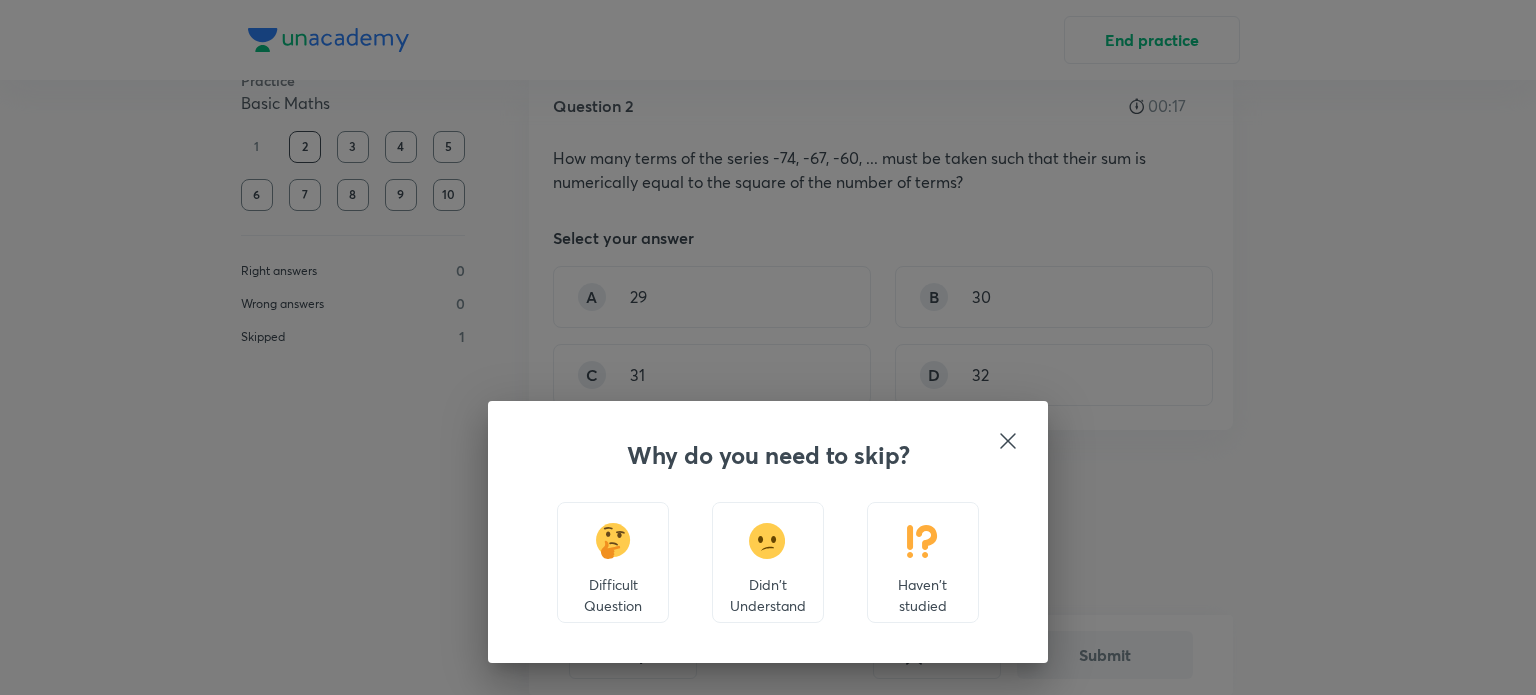 click on "Didn't Understand" at bounding box center (768, 595) 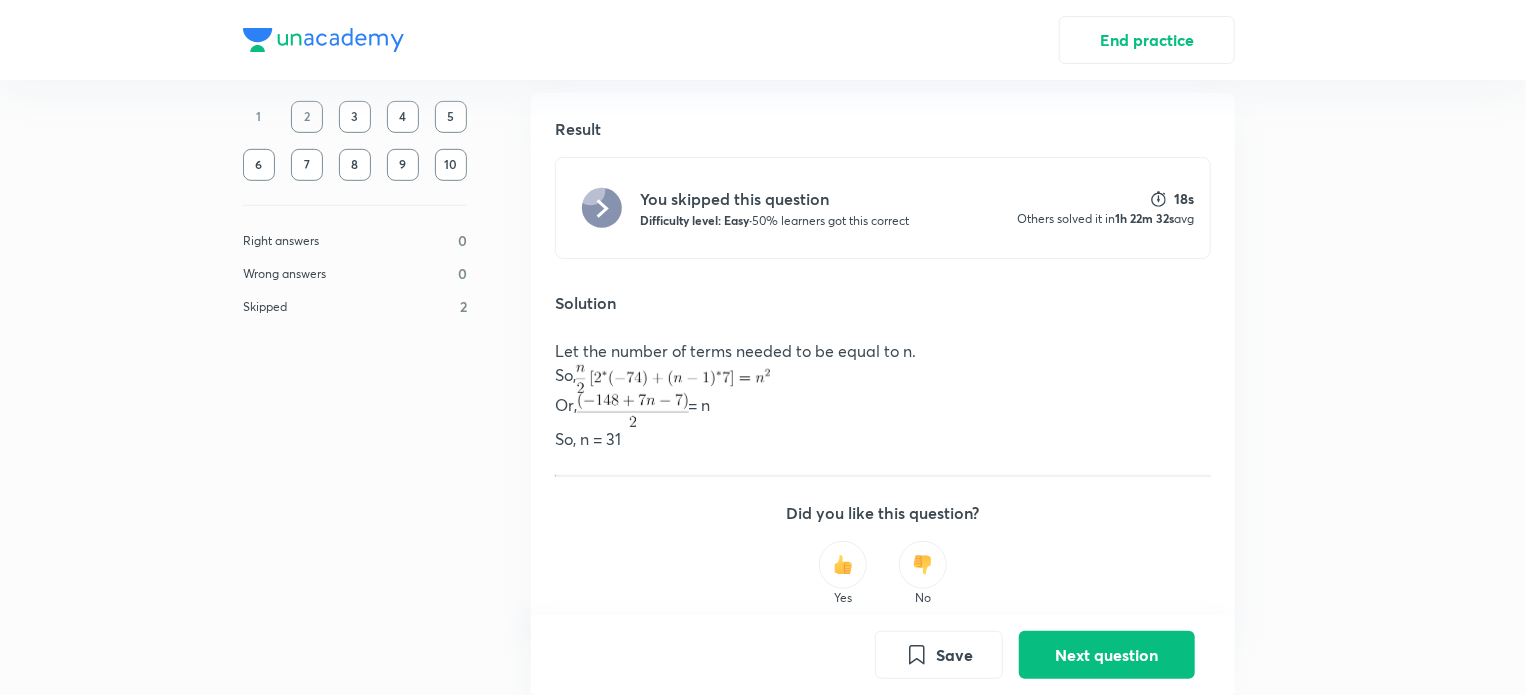 scroll, scrollTop: 520, scrollLeft: 0, axis: vertical 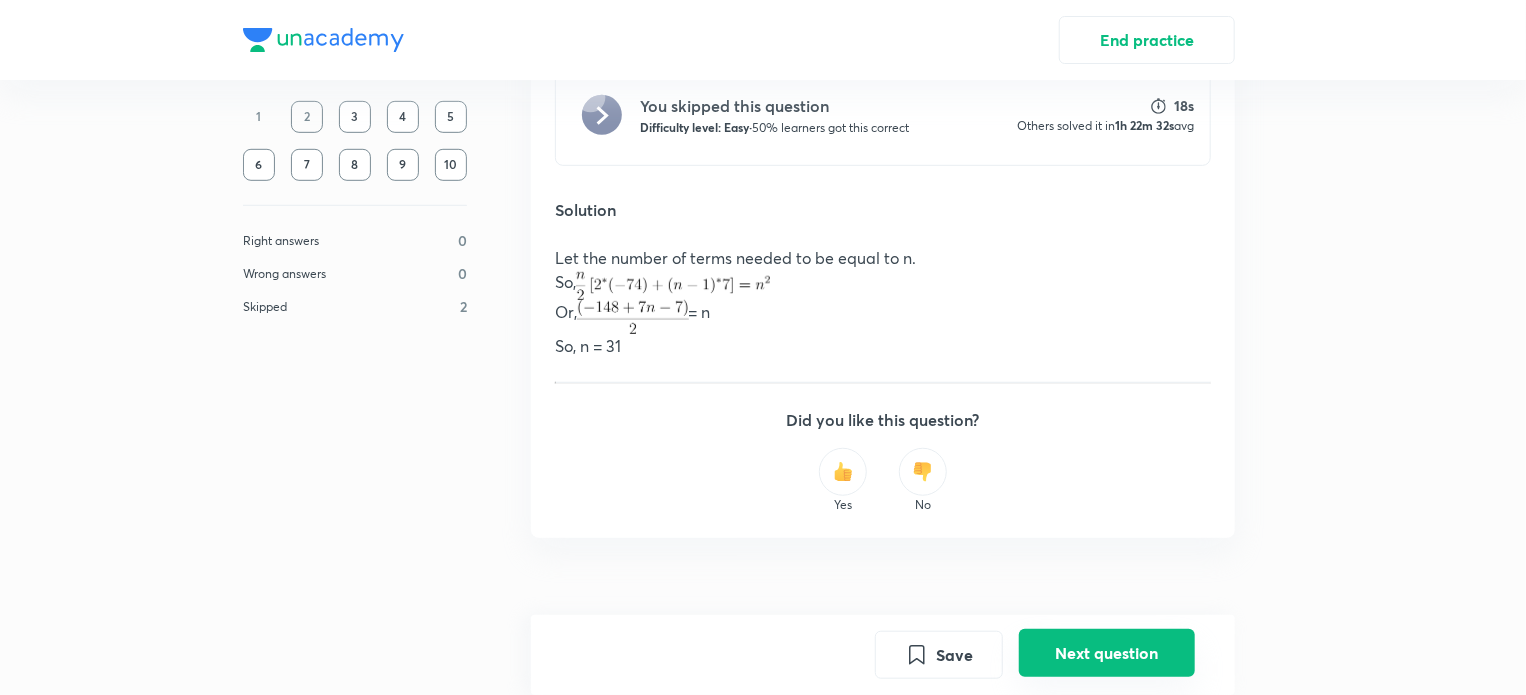 click on "Next question" at bounding box center (1107, 653) 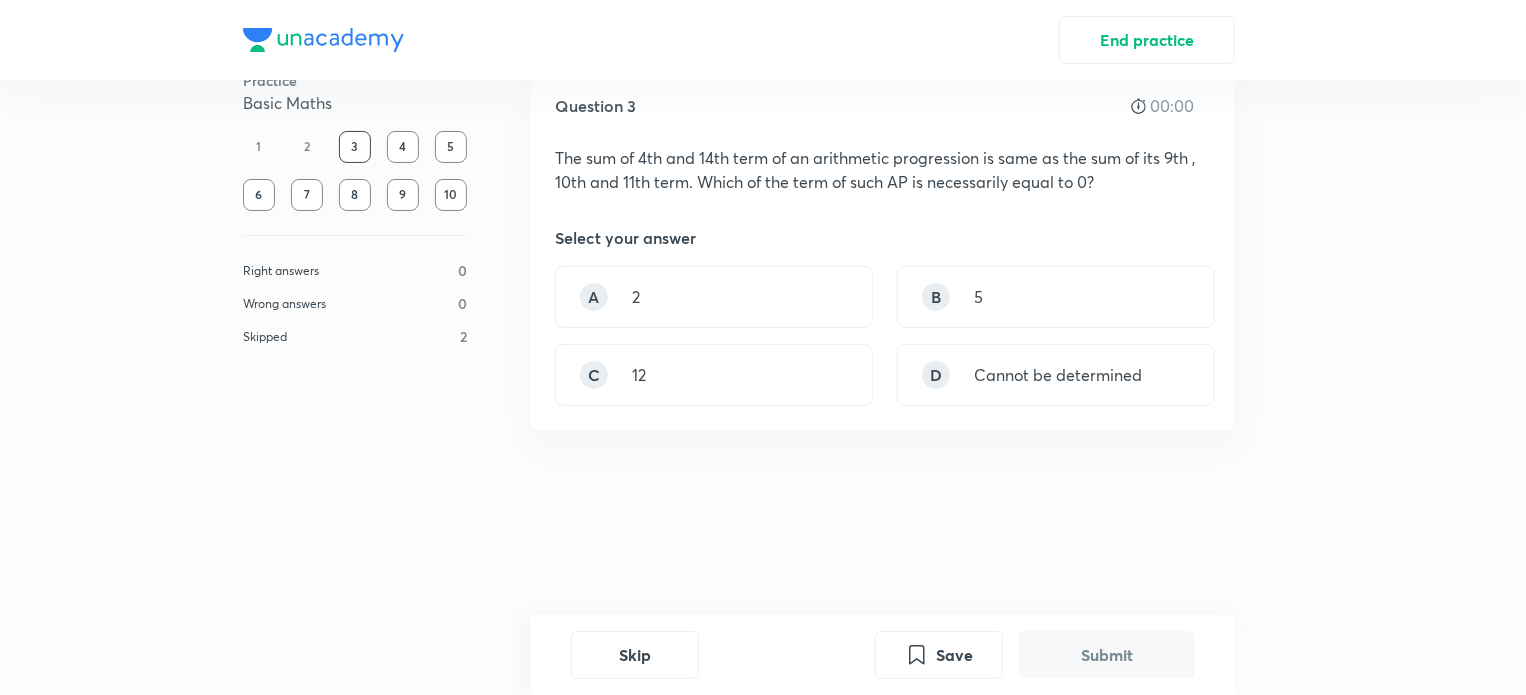 scroll, scrollTop: 0, scrollLeft: 0, axis: both 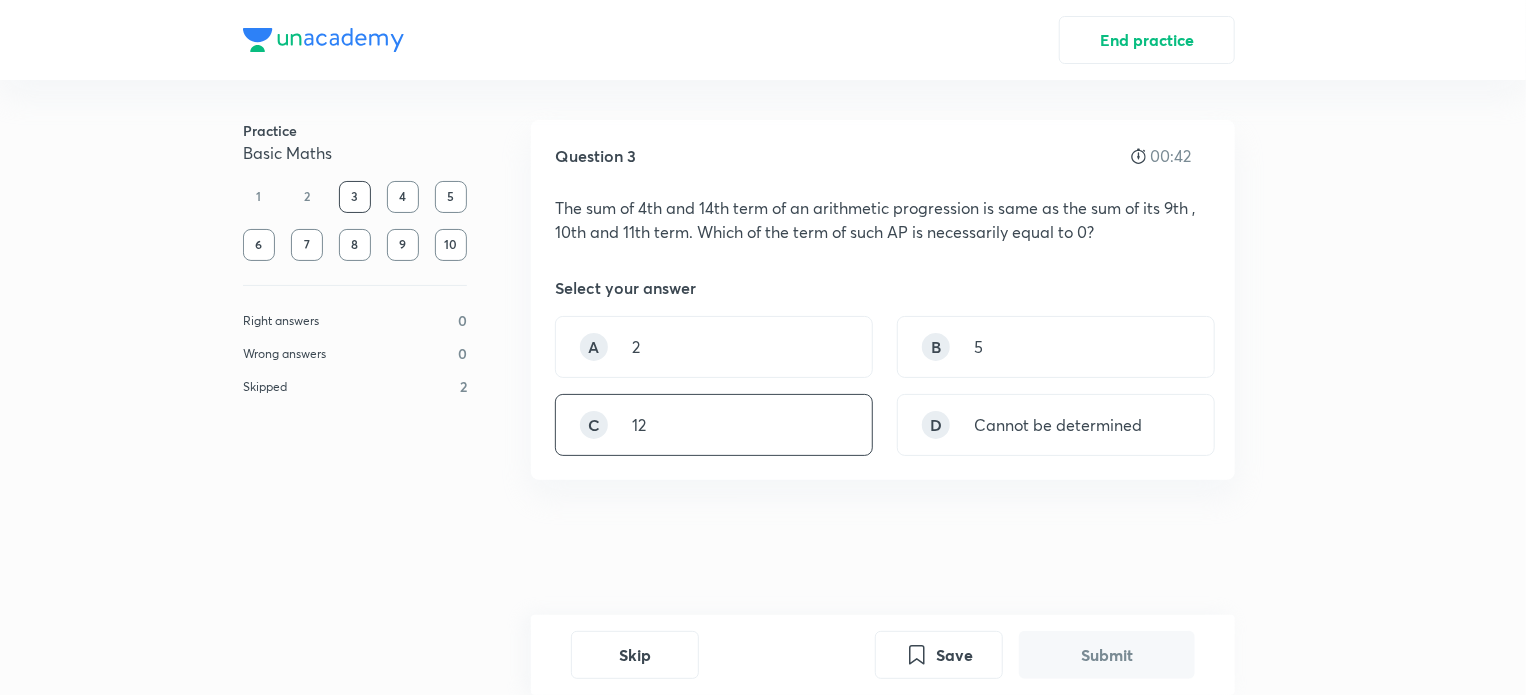 click on "C 12" at bounding box center (714, 425) 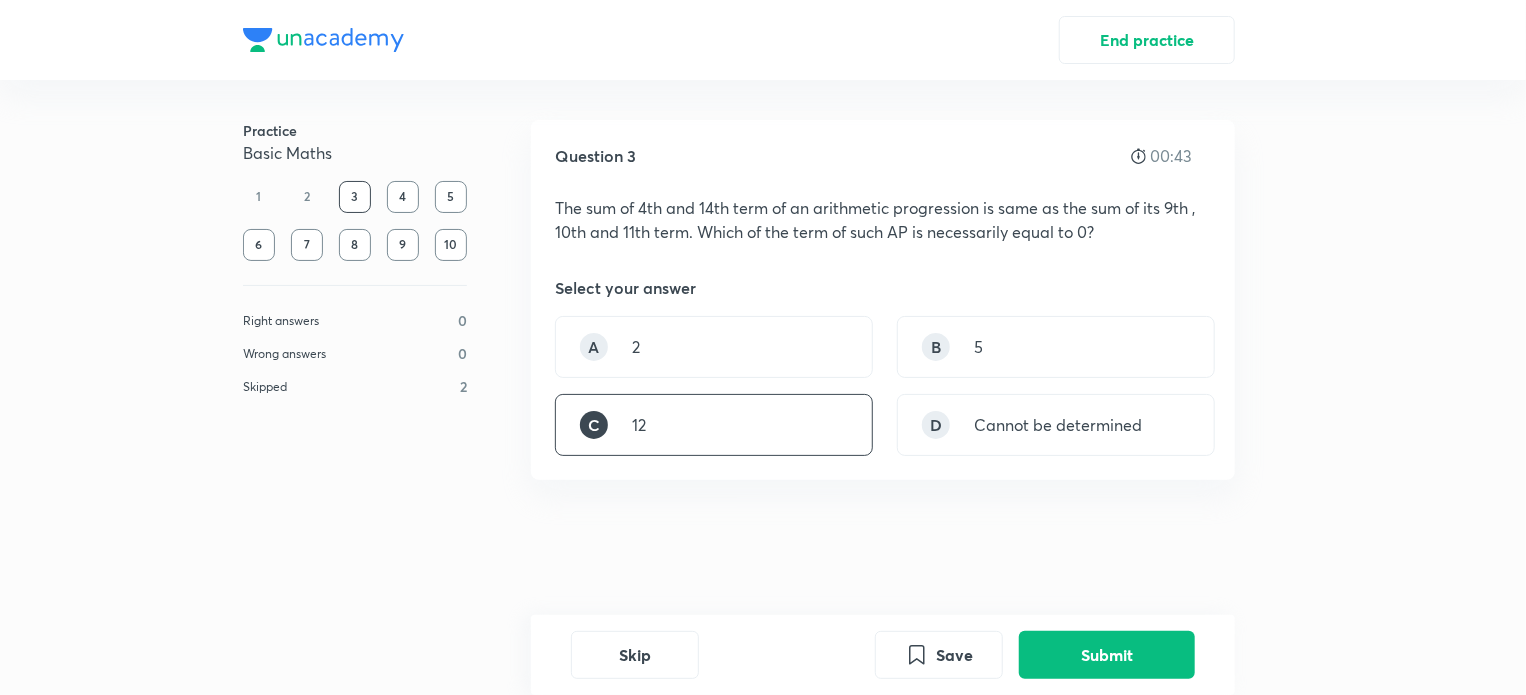 scroll, scrollTop: 50, scrollLeft: 0, axis: vertical 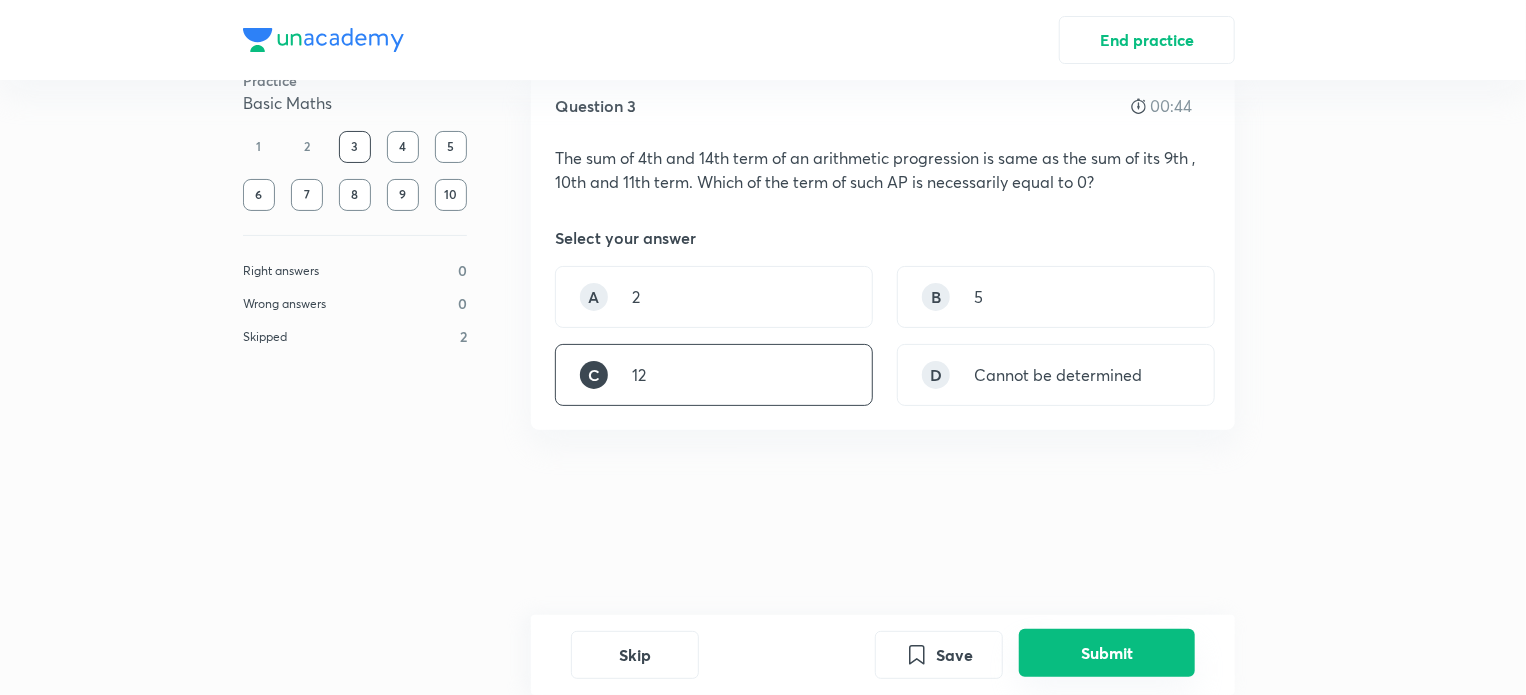 click on "Submit" at bounding box center (1107, 653) 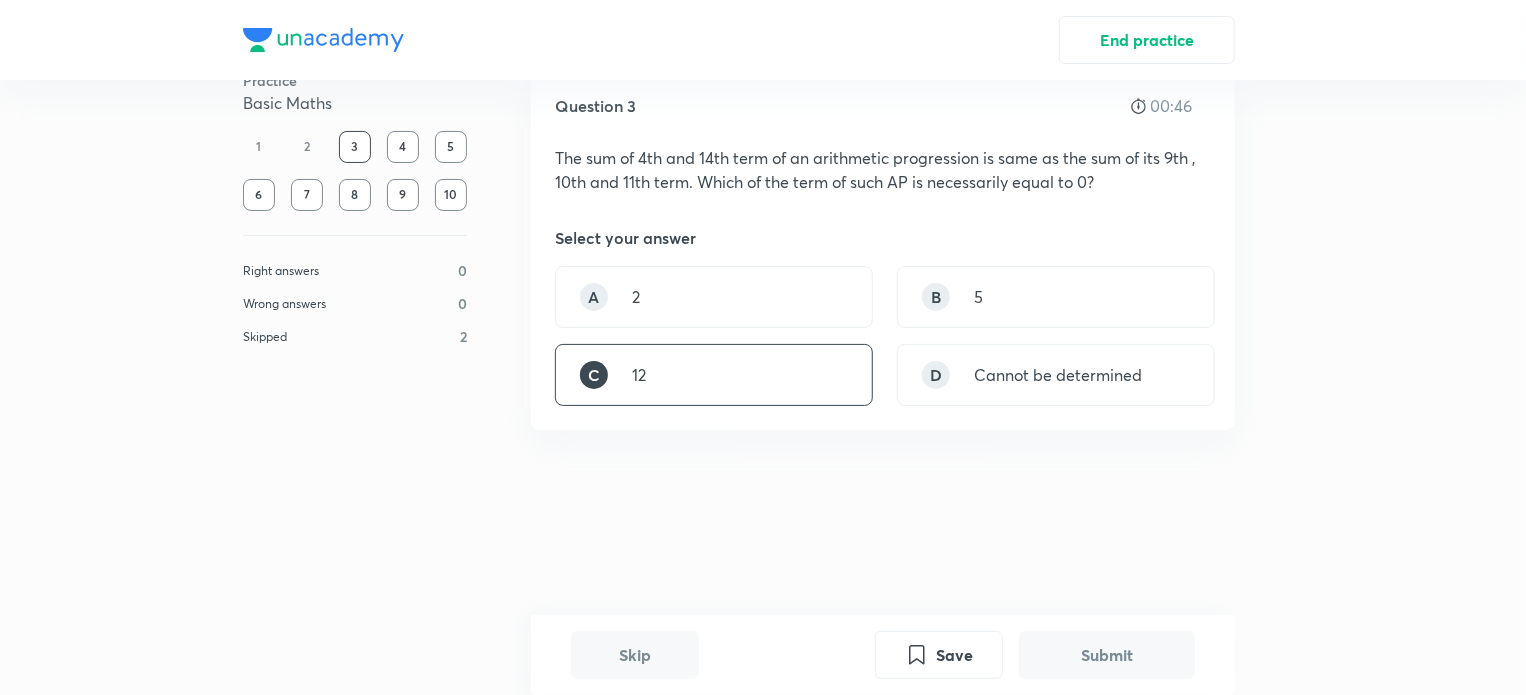 scroll, scrollTop: 487, scrollLeft: 0, axis: vertical 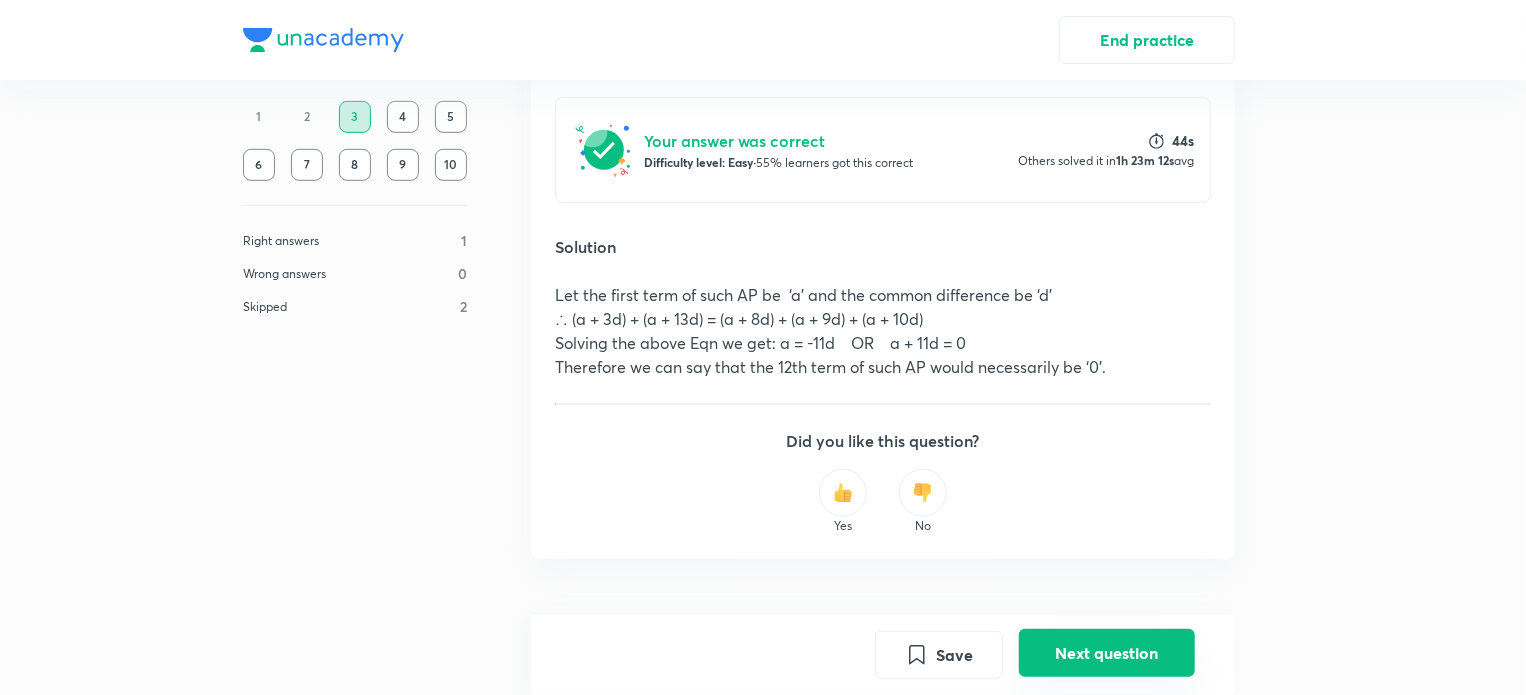 click on "Next question" at bounding box center [1107, 653] 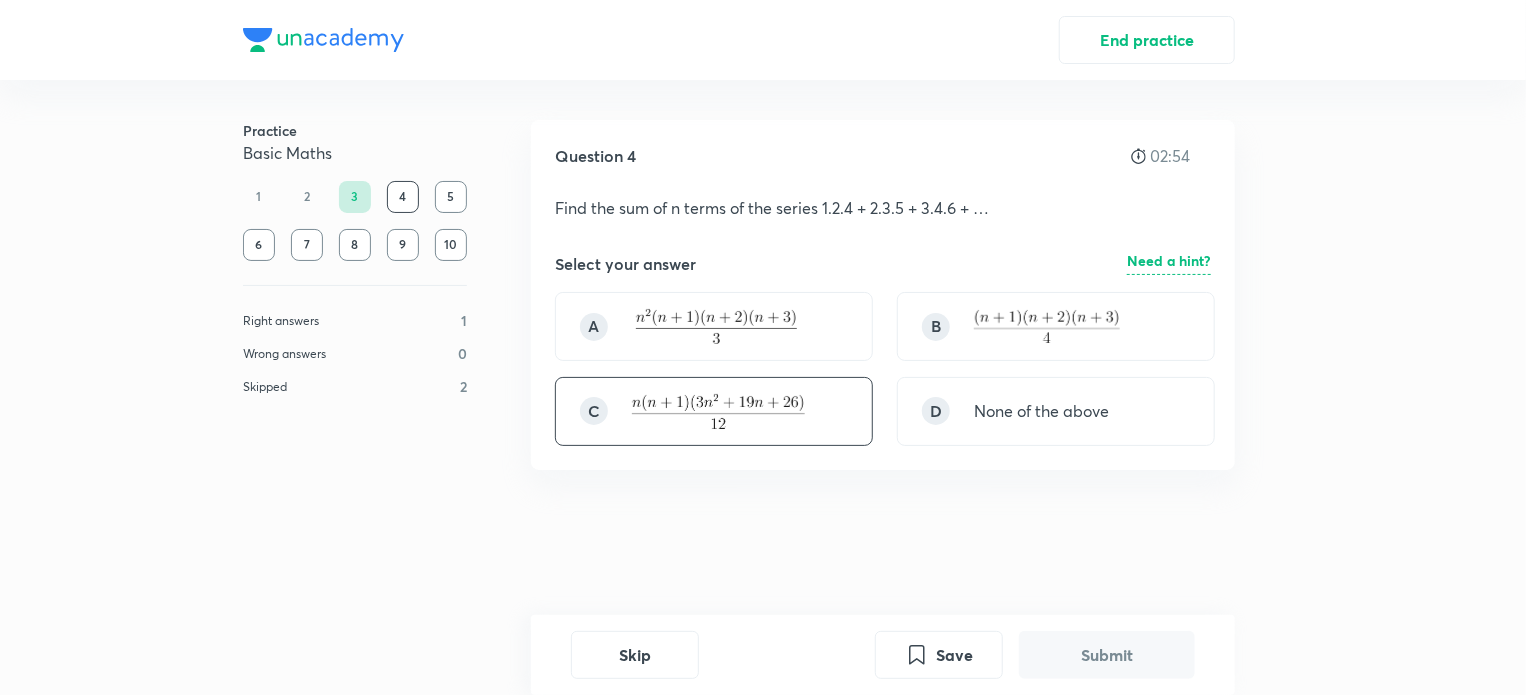 click on "C" at bounding box center (594, 411) 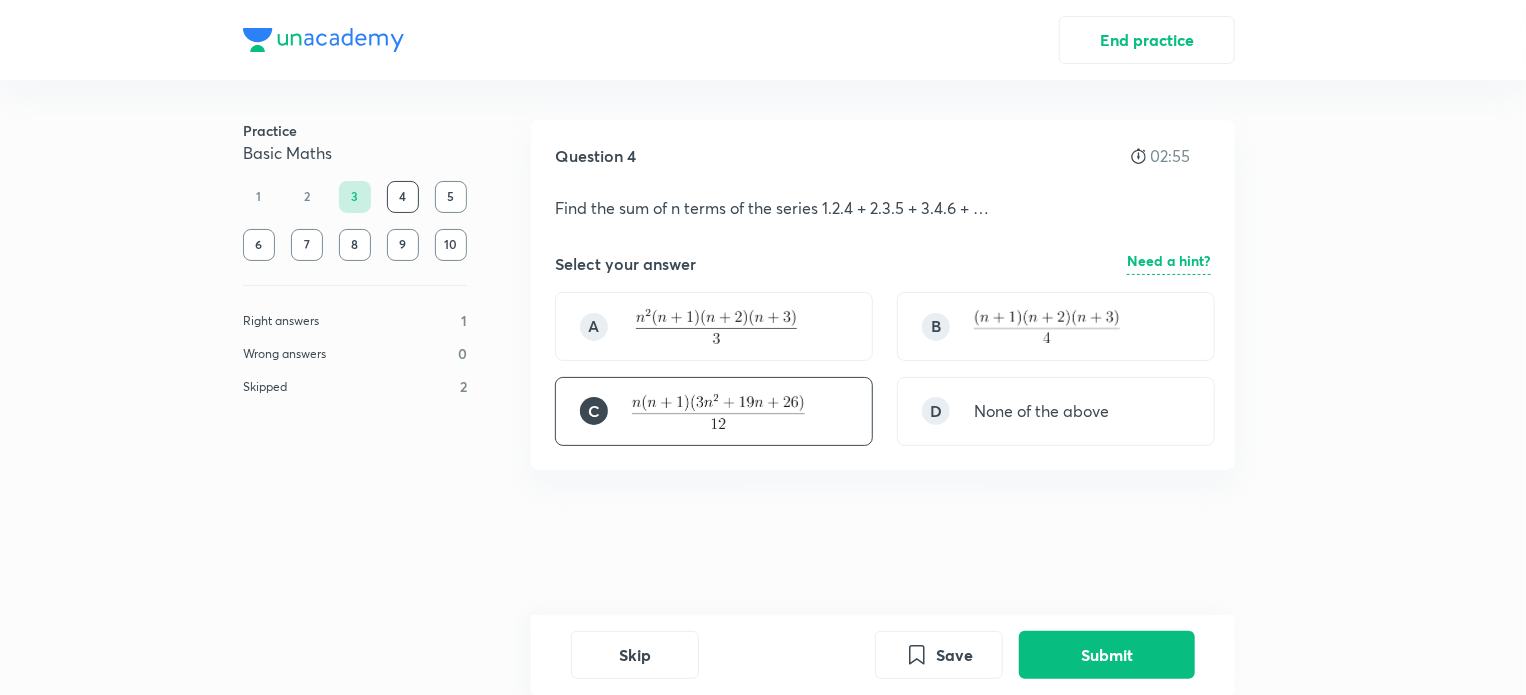 scroll, scrollTop: 50, scrollLeft: 0, axis: vertical 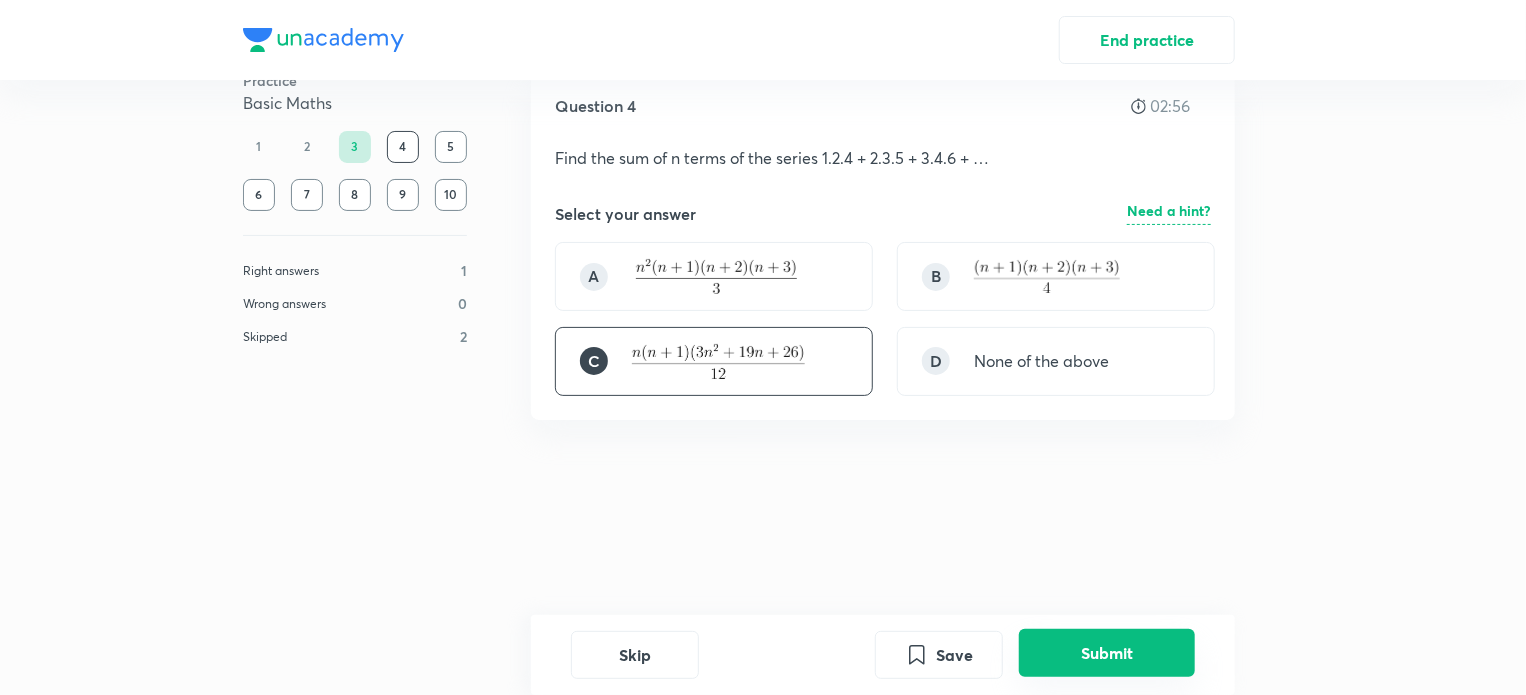click on "Submit" at bounding box center [1107, 653] 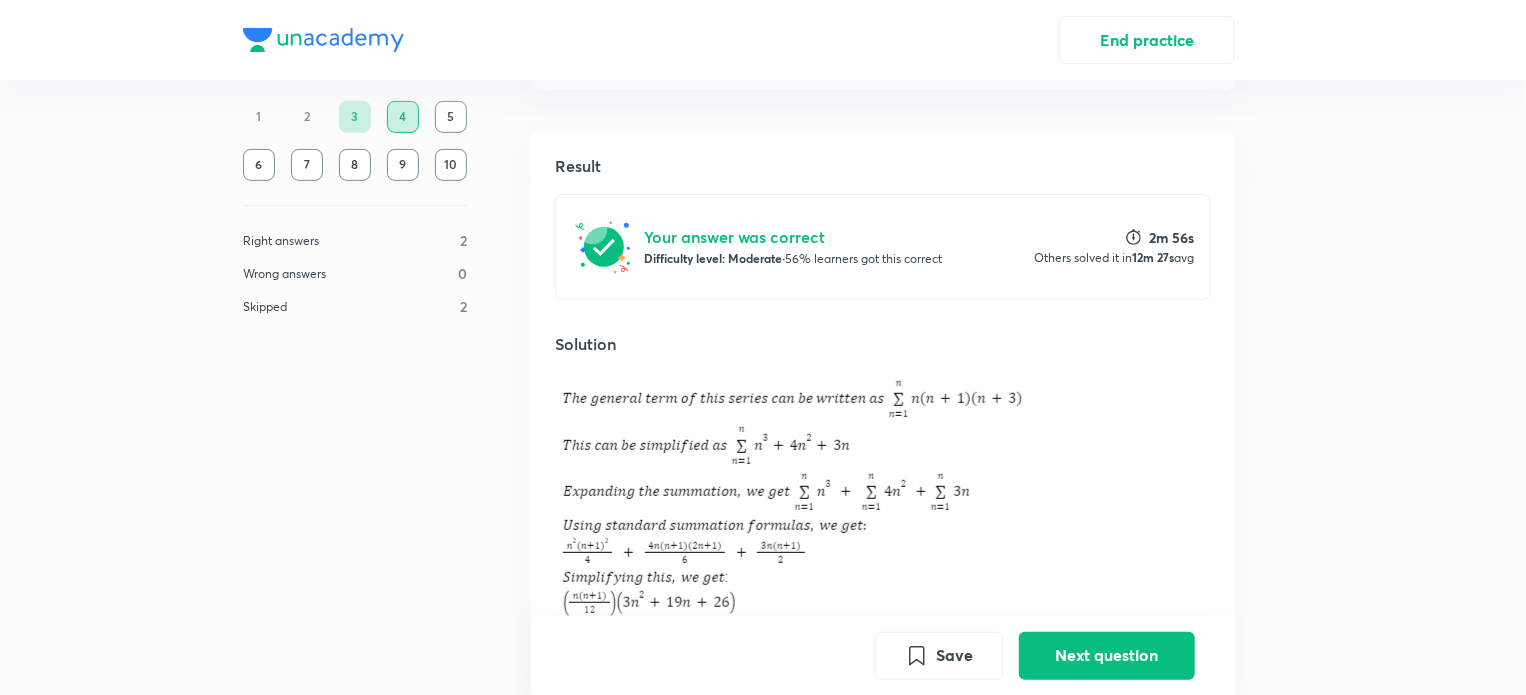 scroll, scrollTop: 387, scrollLeft: 0, axis: vertical 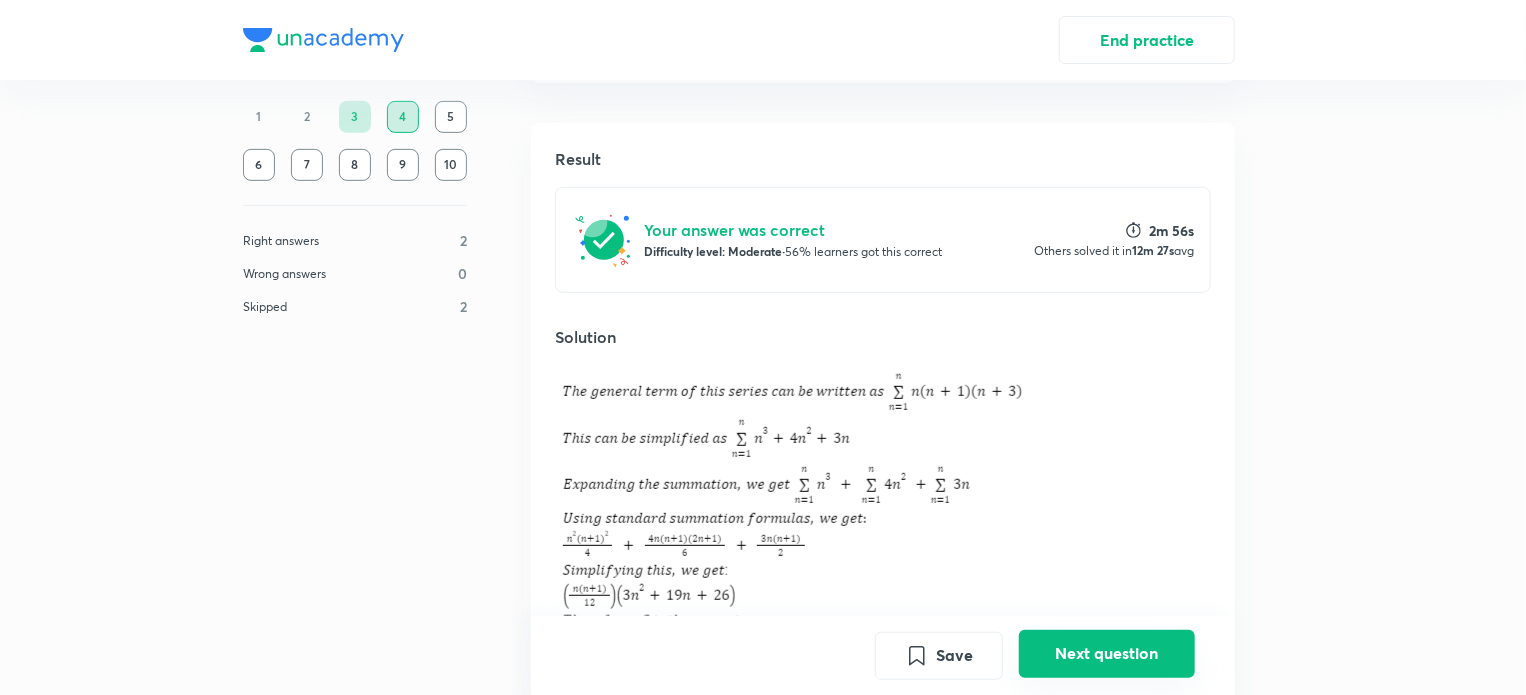 click on "Next question" at bounding box center [1107, 653] 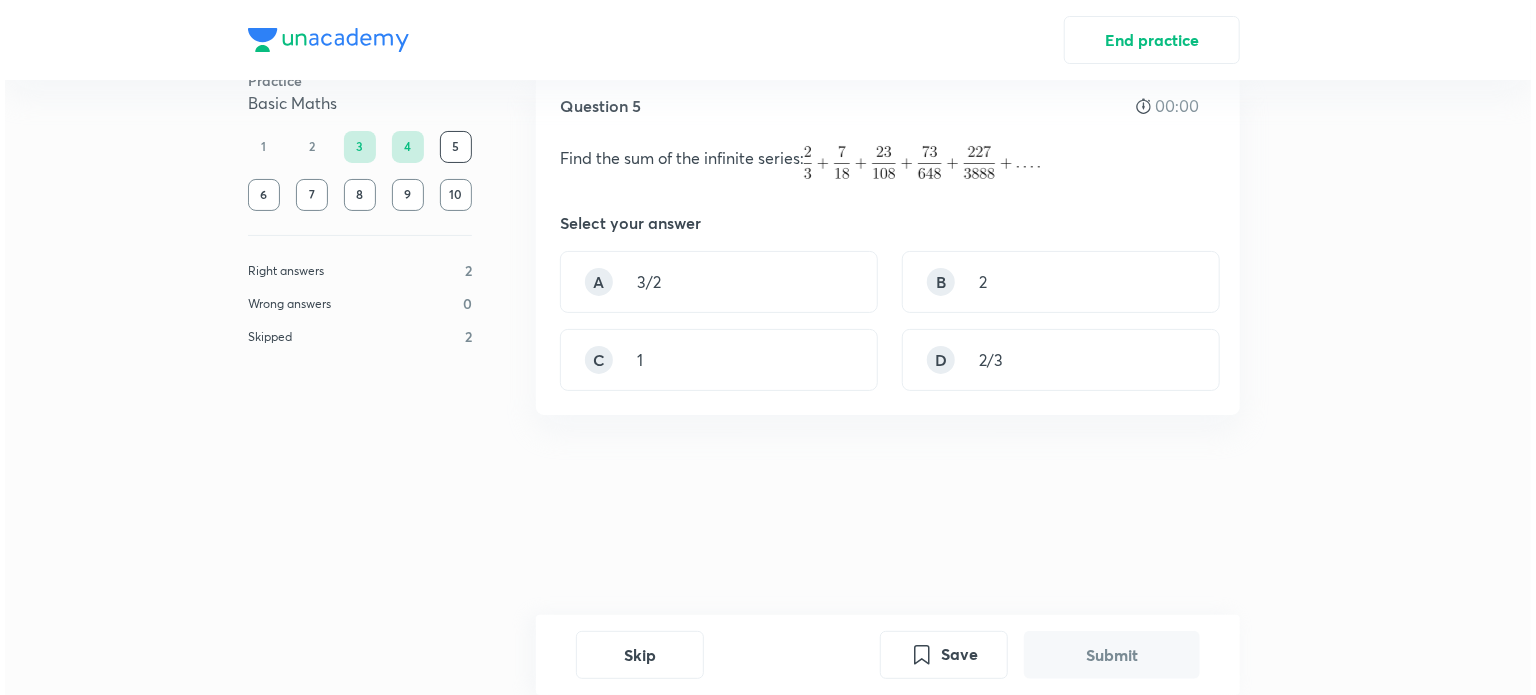 scroll, scrollTop: 0, scrollLeft: 0, axis: both 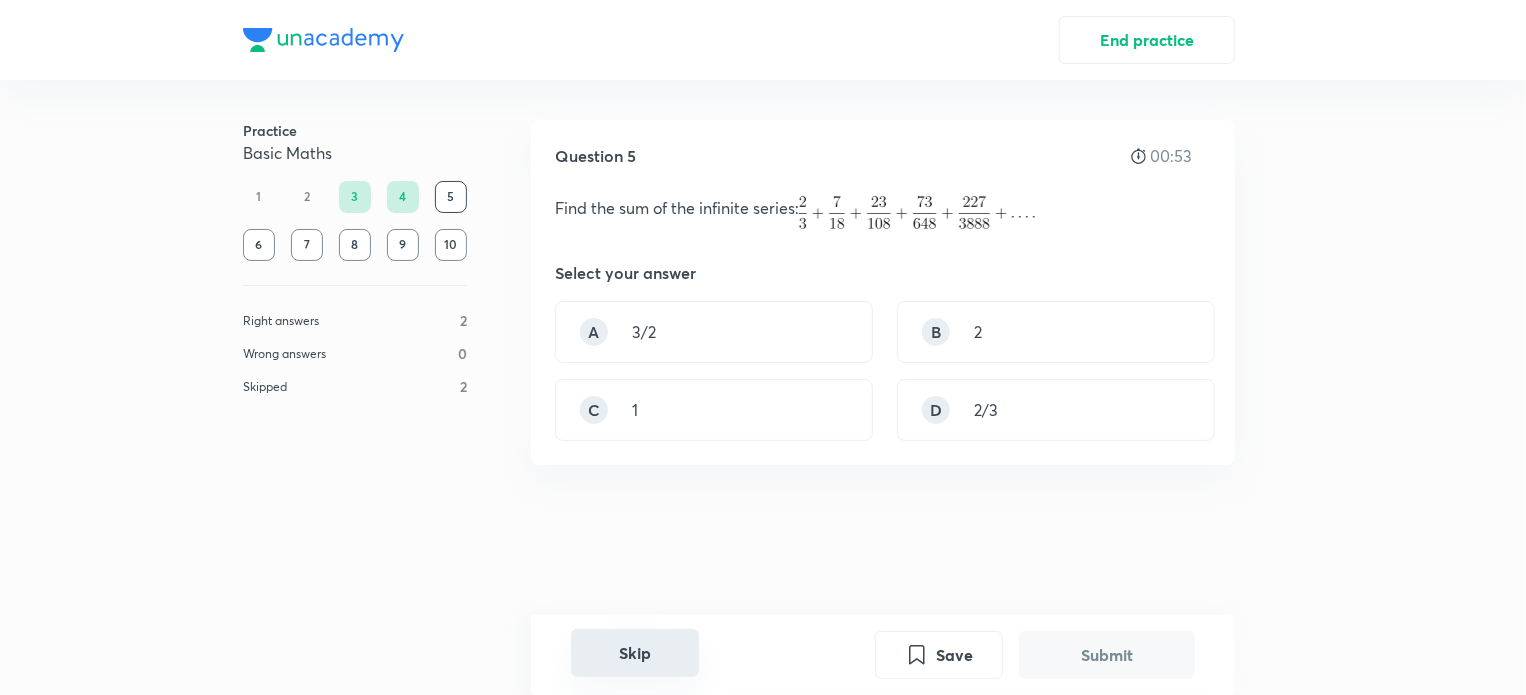 click on "Skip" at bounding box center (635, 653) 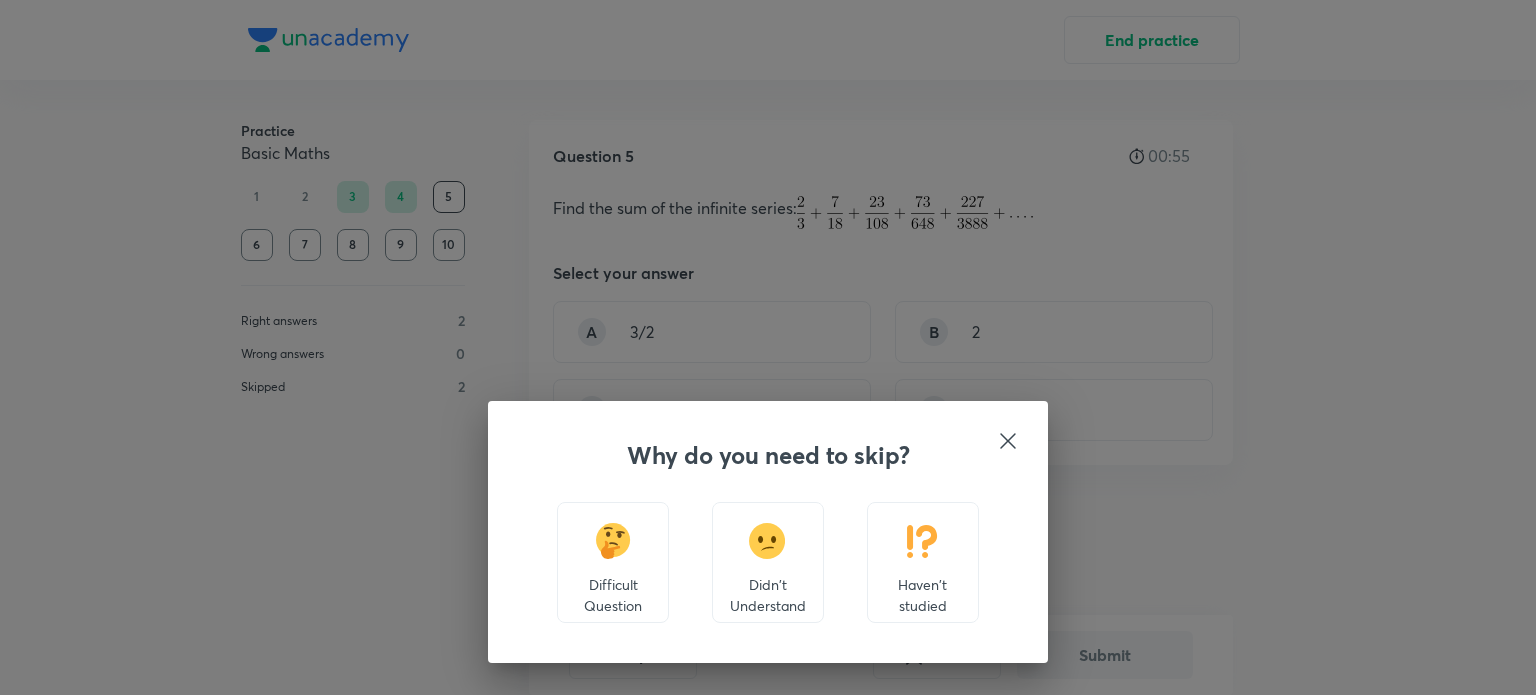 click on "Didn't Understand" at bounding box center [768, 562] 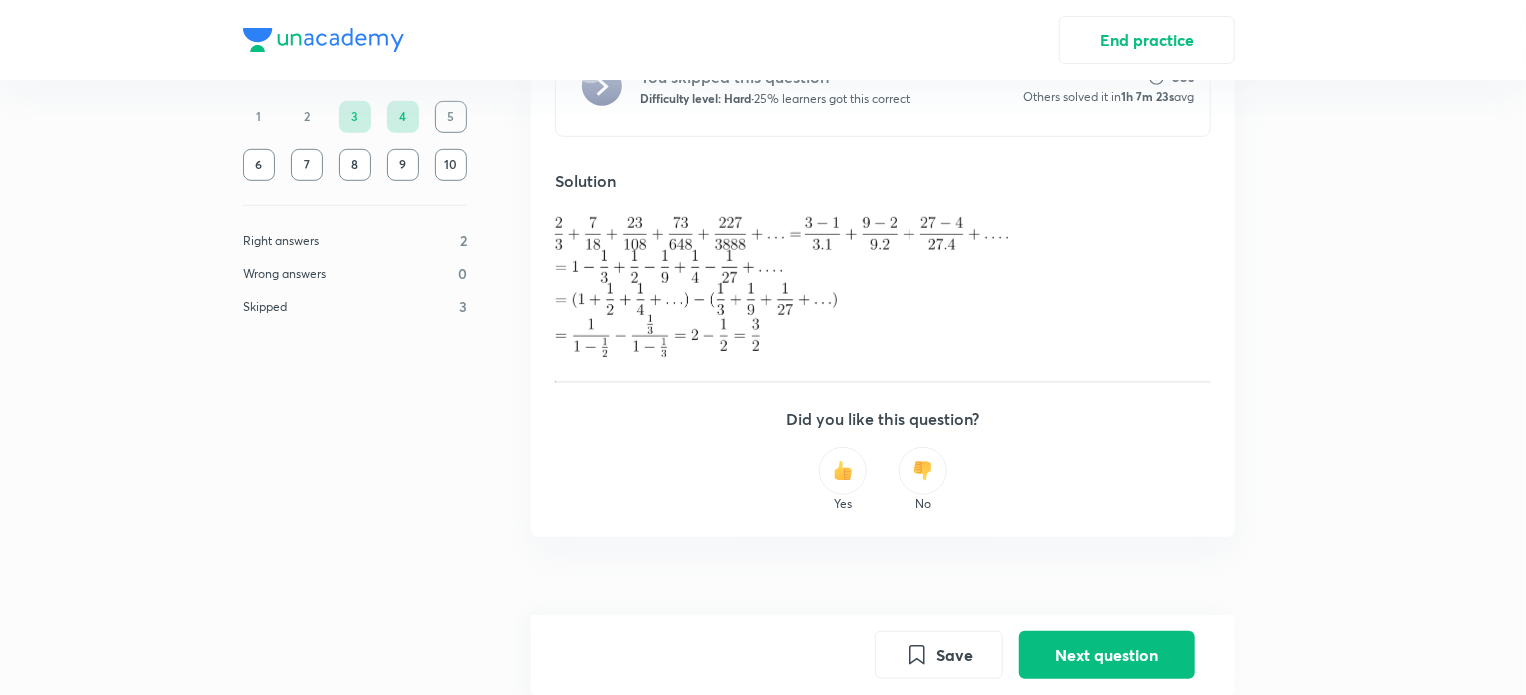 scroll, scrollTop: 533, scrollLeft: 0, axis: vertical 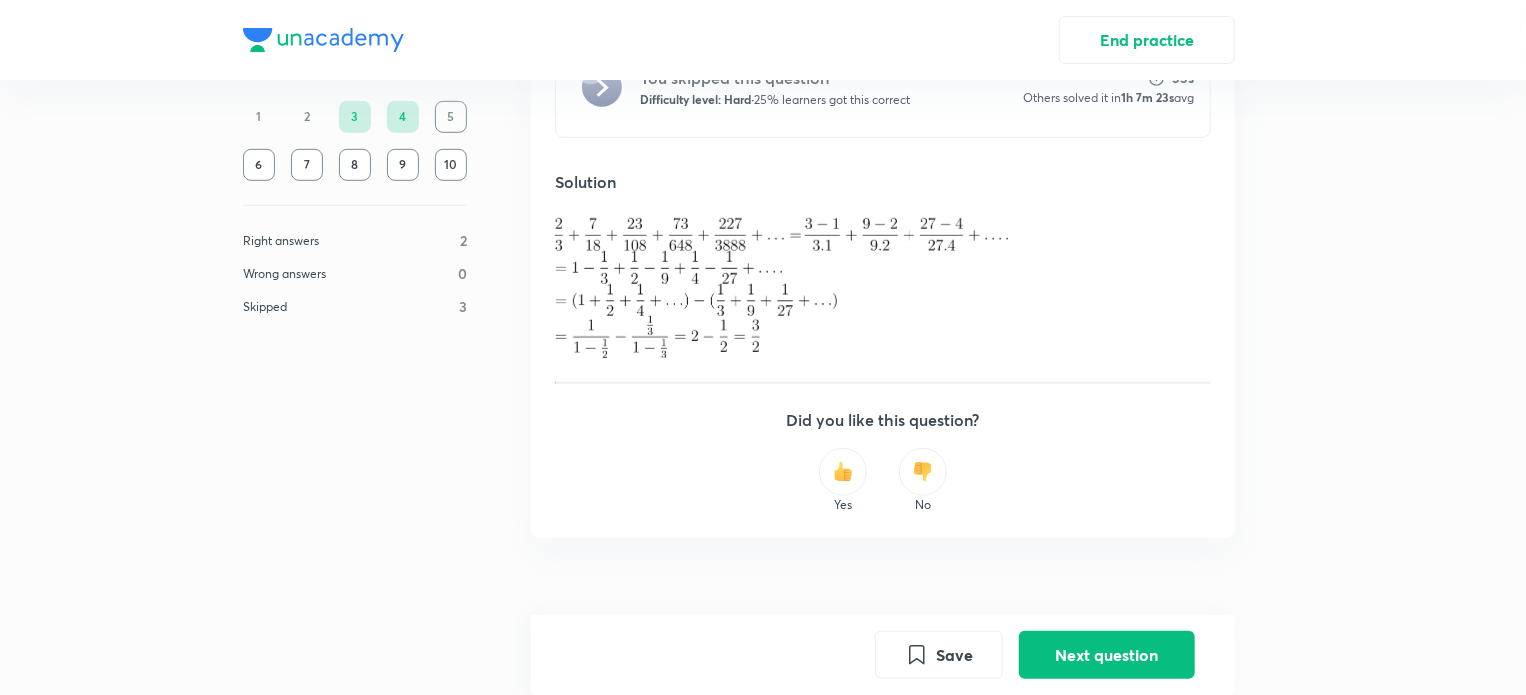 click at bounding box center [843, 472] 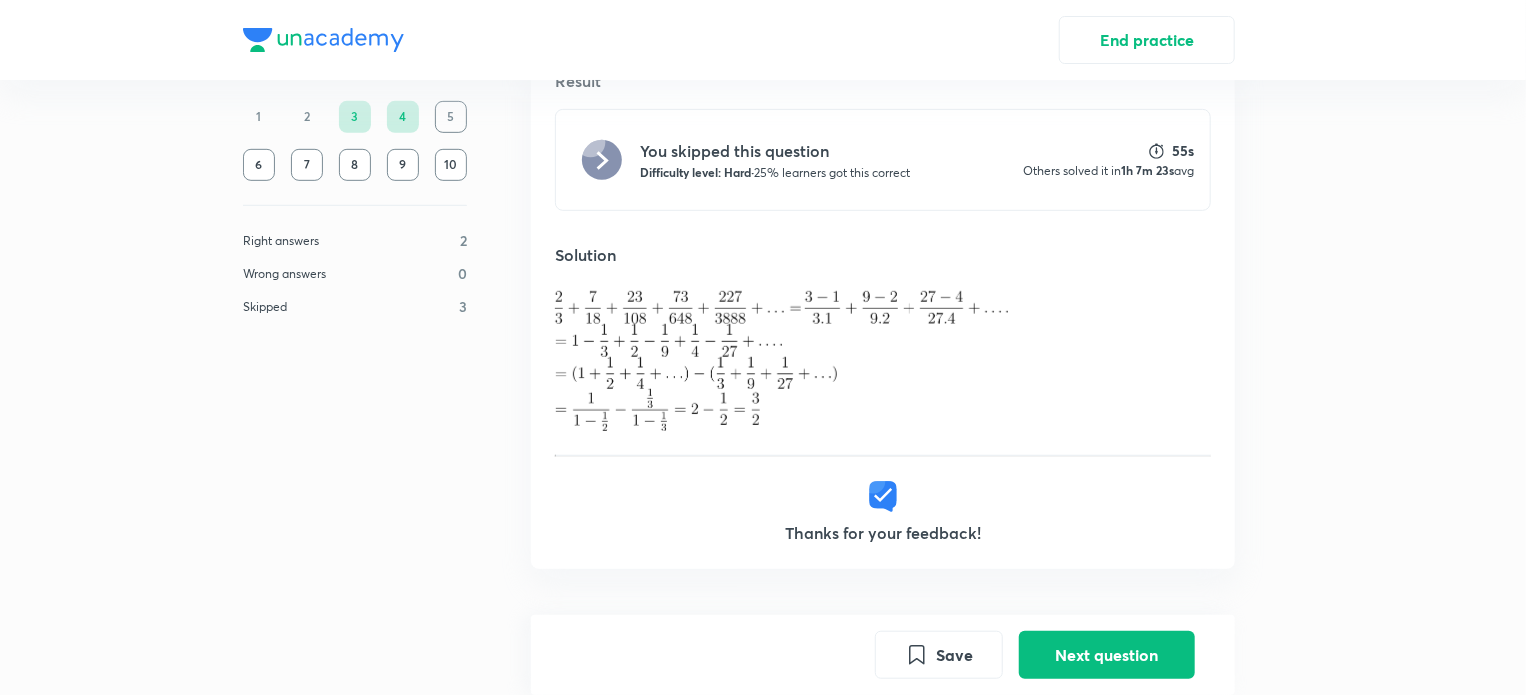 scroll, scrollTop: 492, scrollLeft: 0, axis: vertical 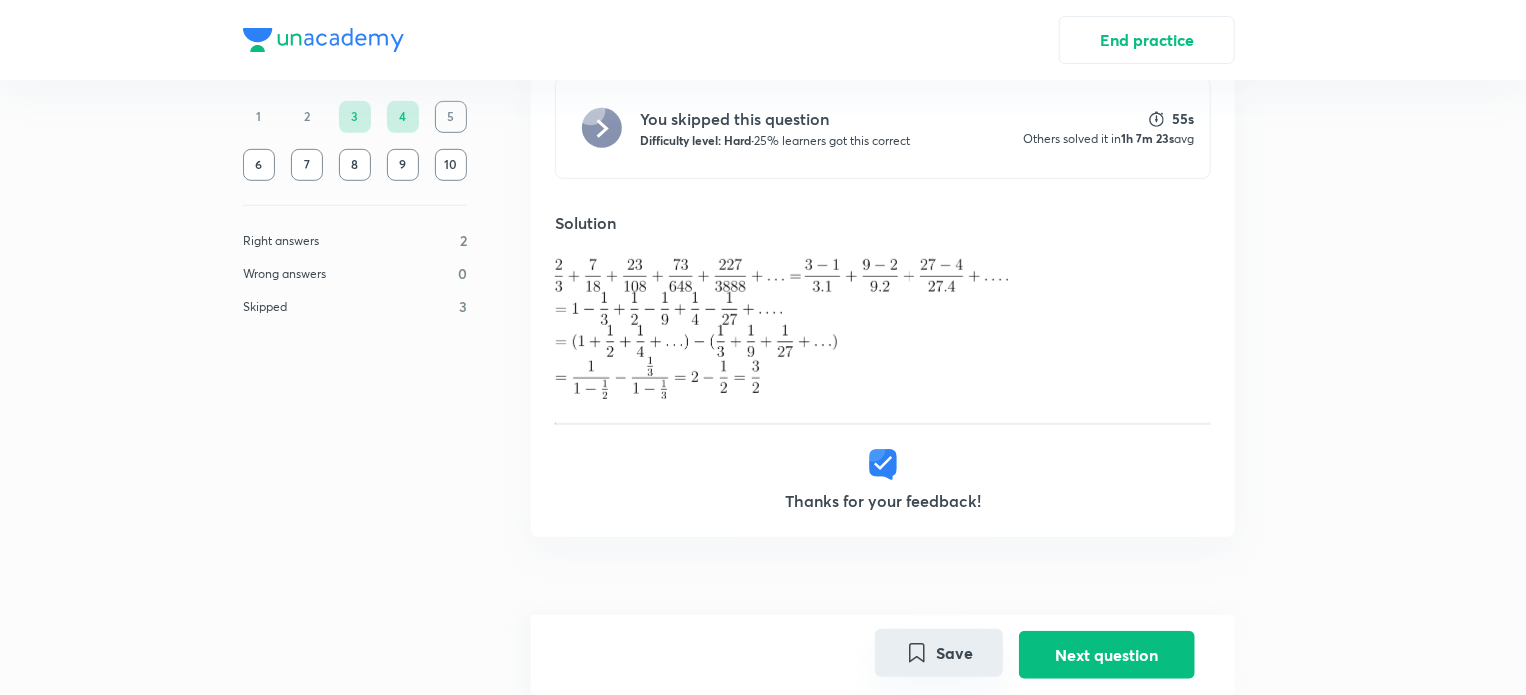 click on "Save" at bounding box center [939, 653] 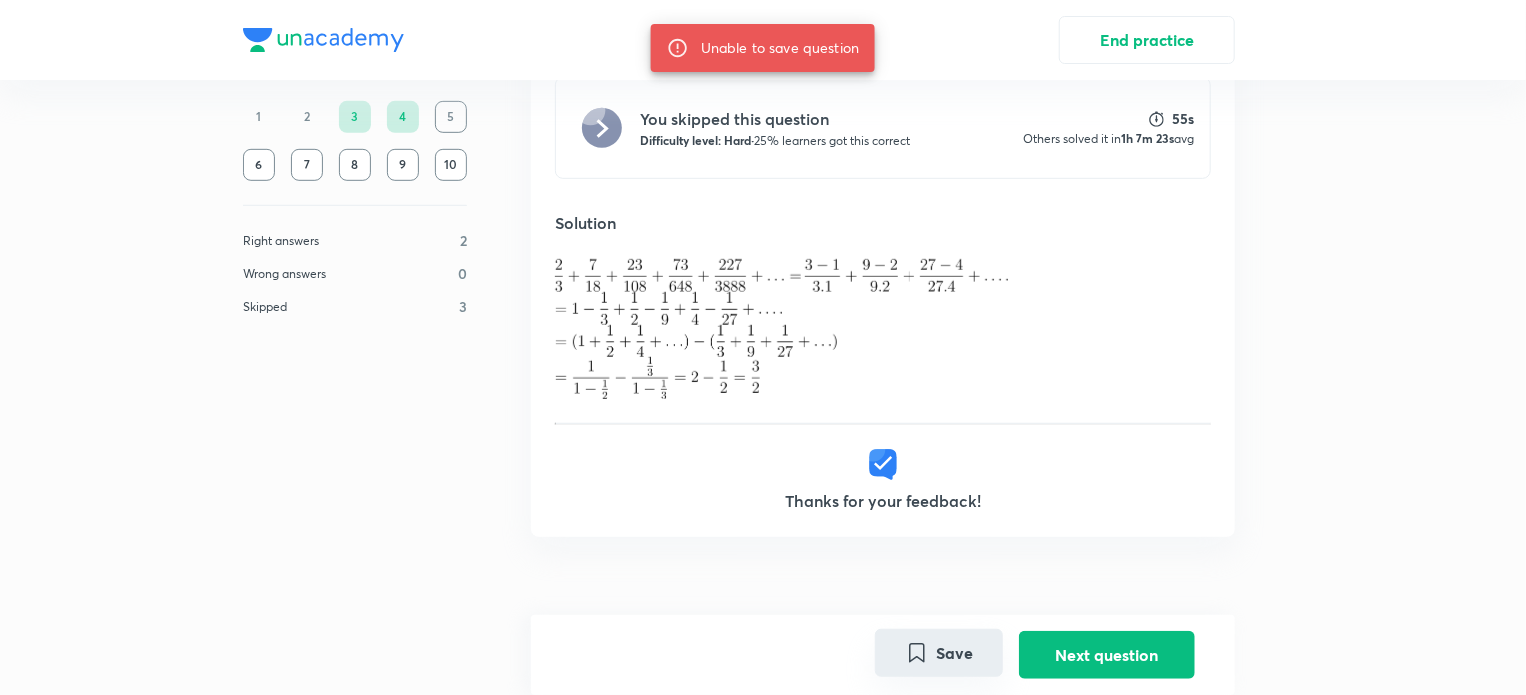click on "Save" at bounding box center (939, 653) 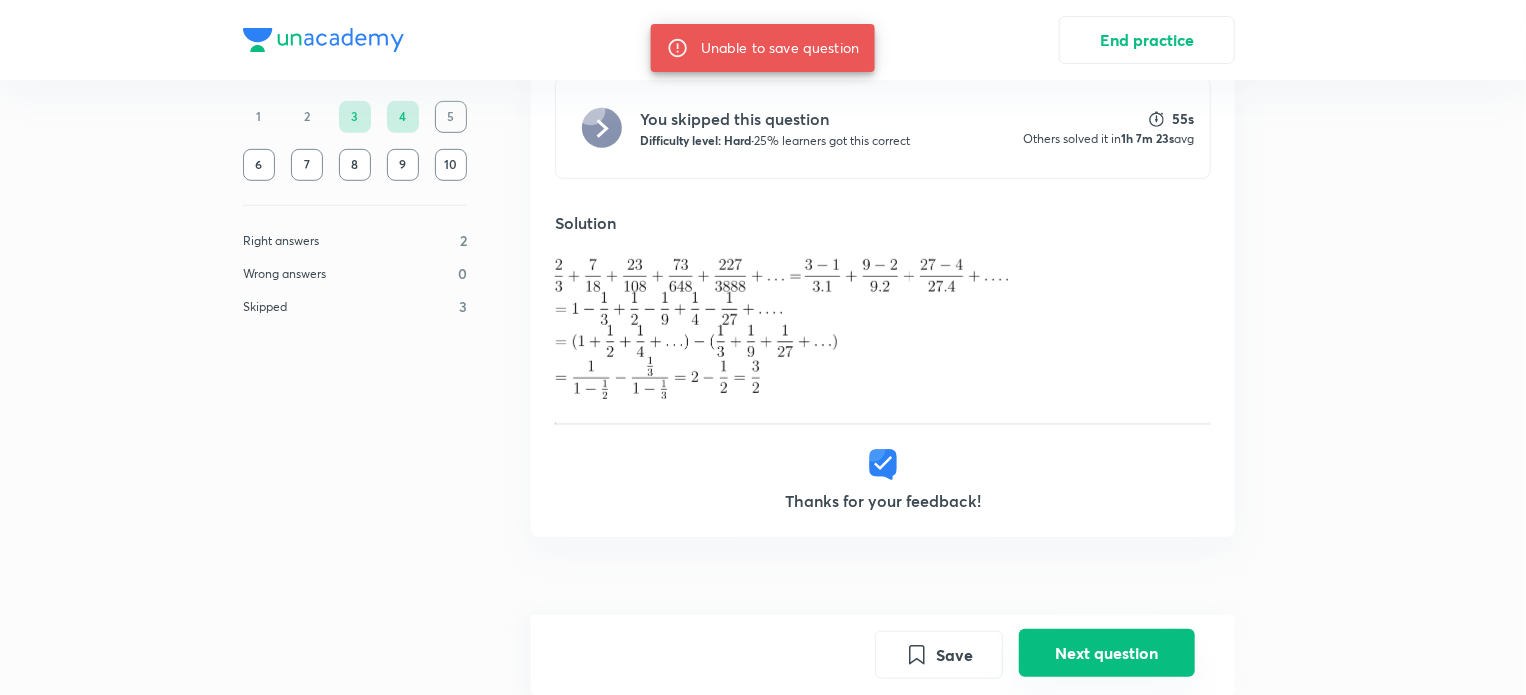 click on "Next question" at bounding box center (1107, 653) 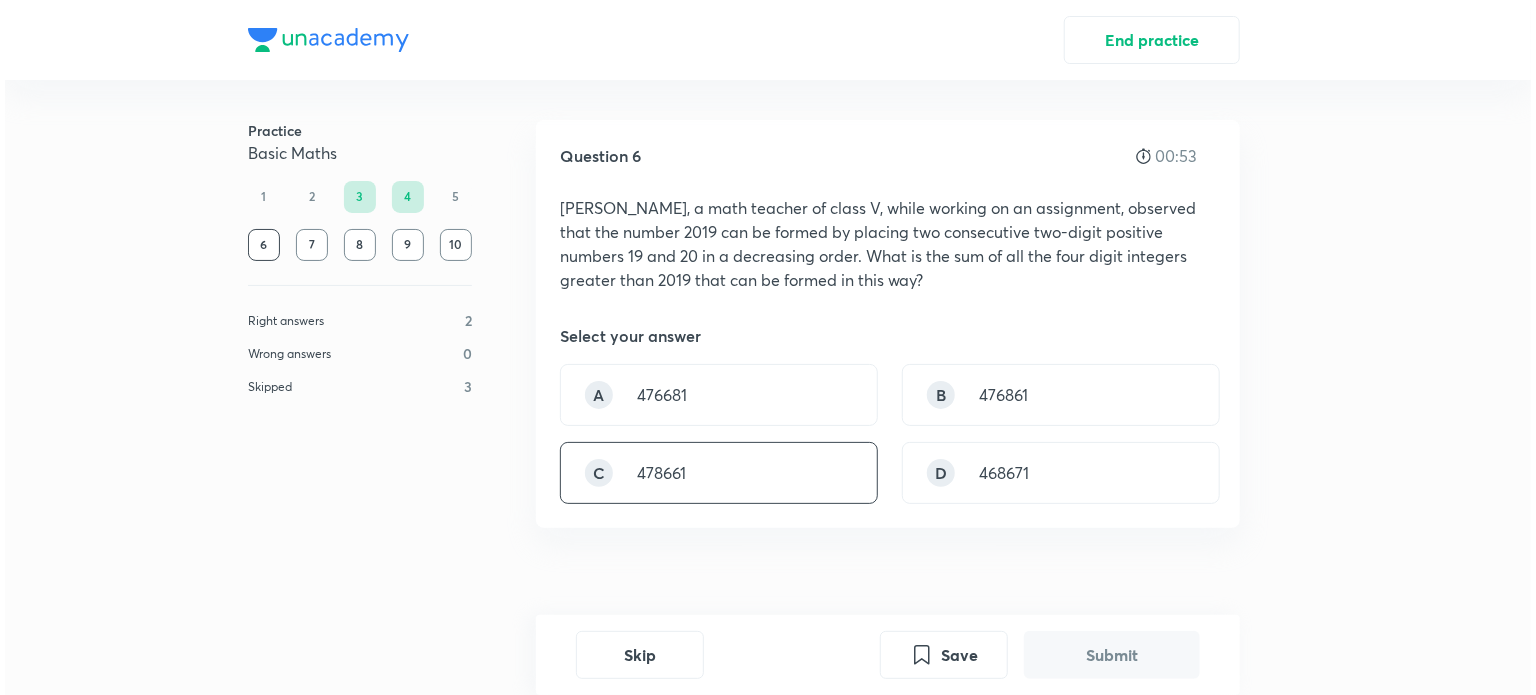 scroll, scrollTop: 72, scrollLeft: 0, axis: vertical 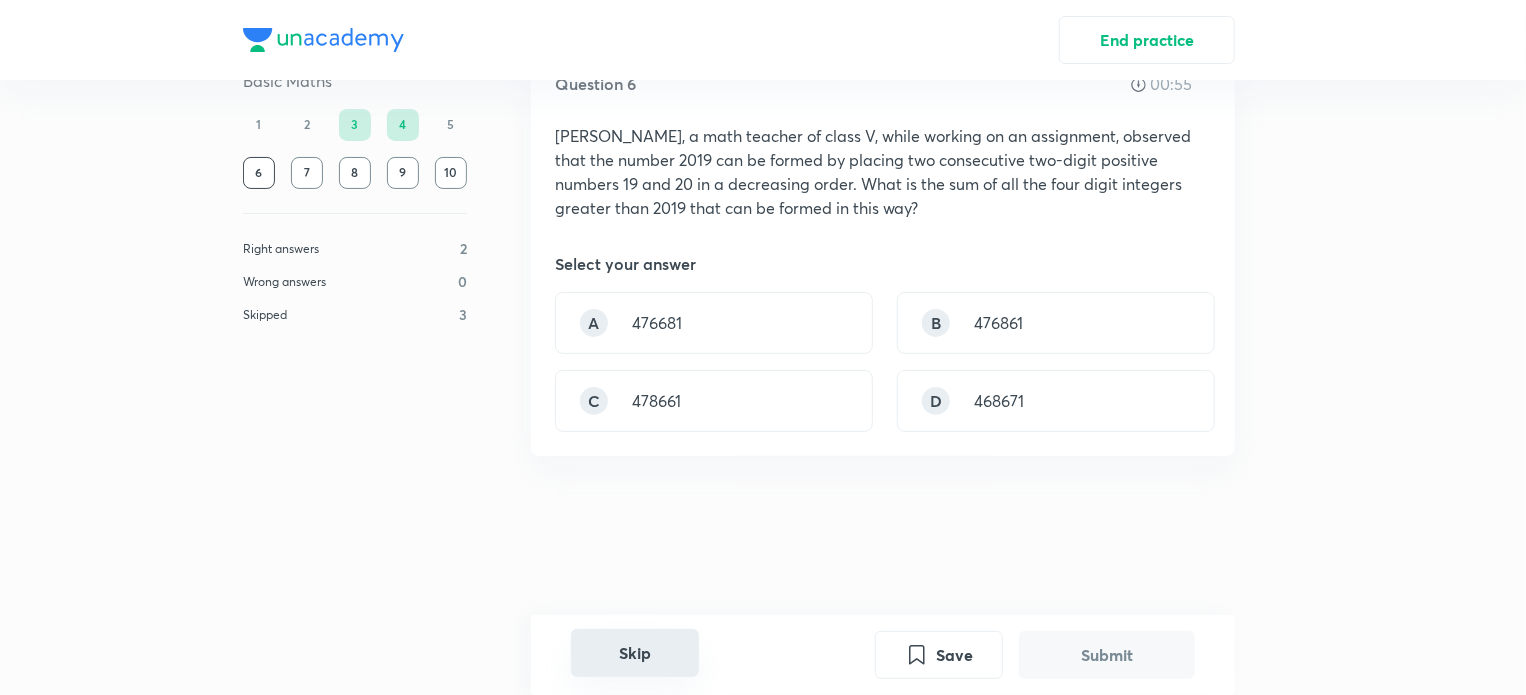 click on "Skip" at bounding box center (635, 653) 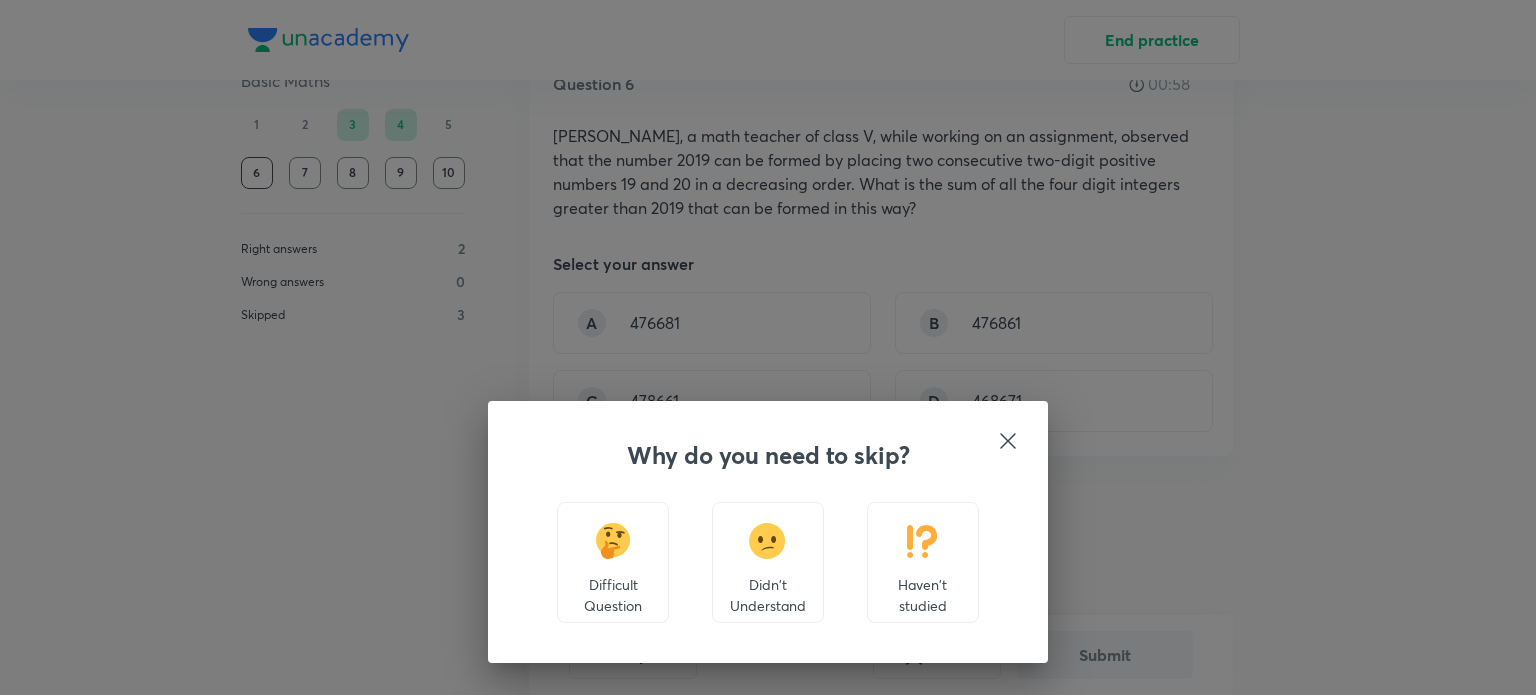 click on "Didn't Understand" at bounding box center (768, 562) 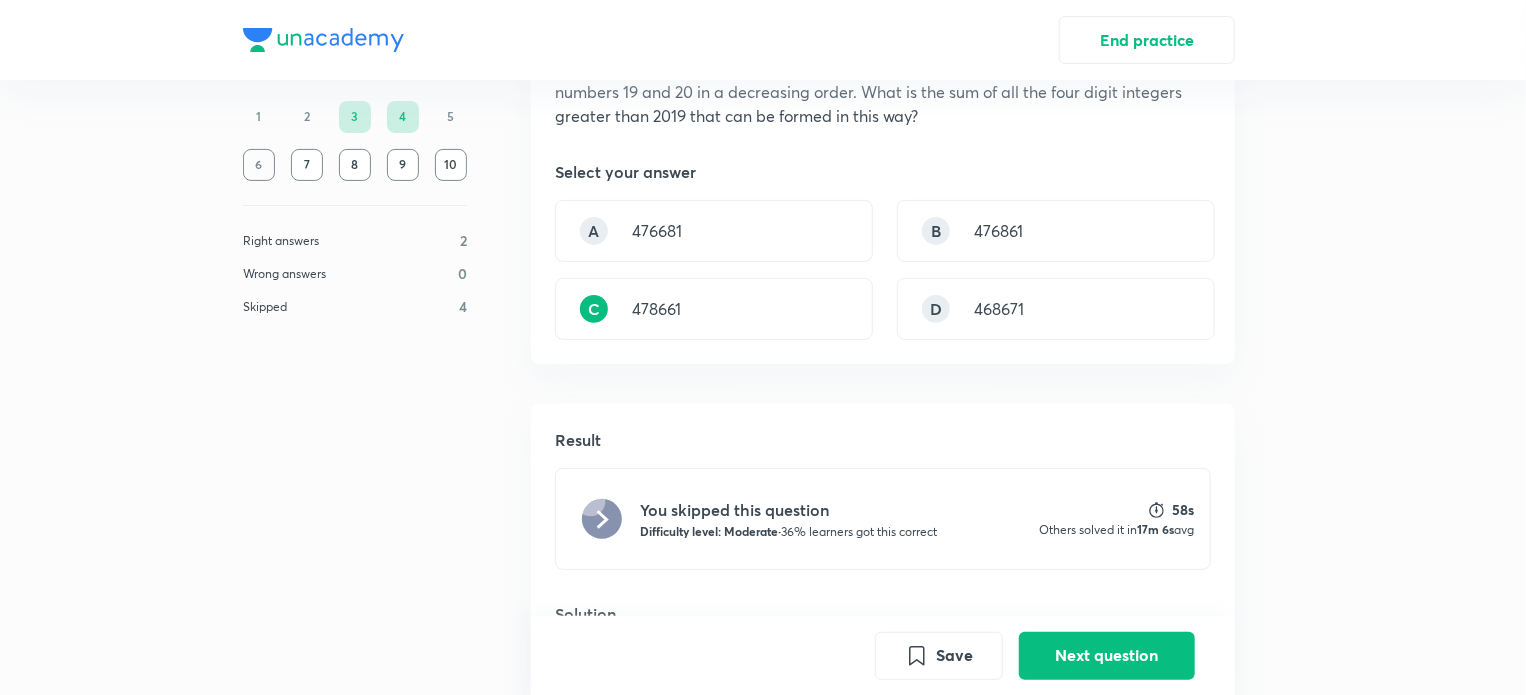 scroll, scrollTop: 0, scrollLeft: 0, axis: both 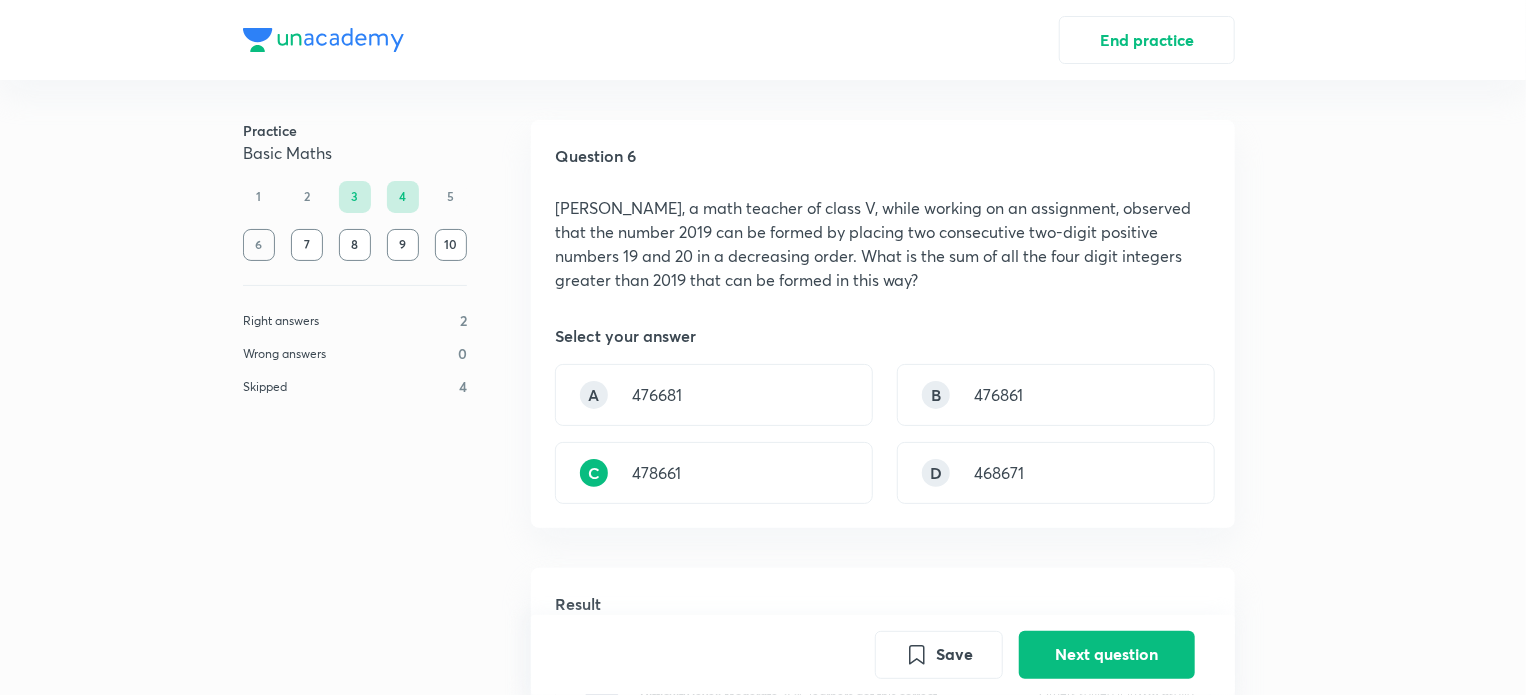 click on "C 478661" at bounding box center (714, 473) 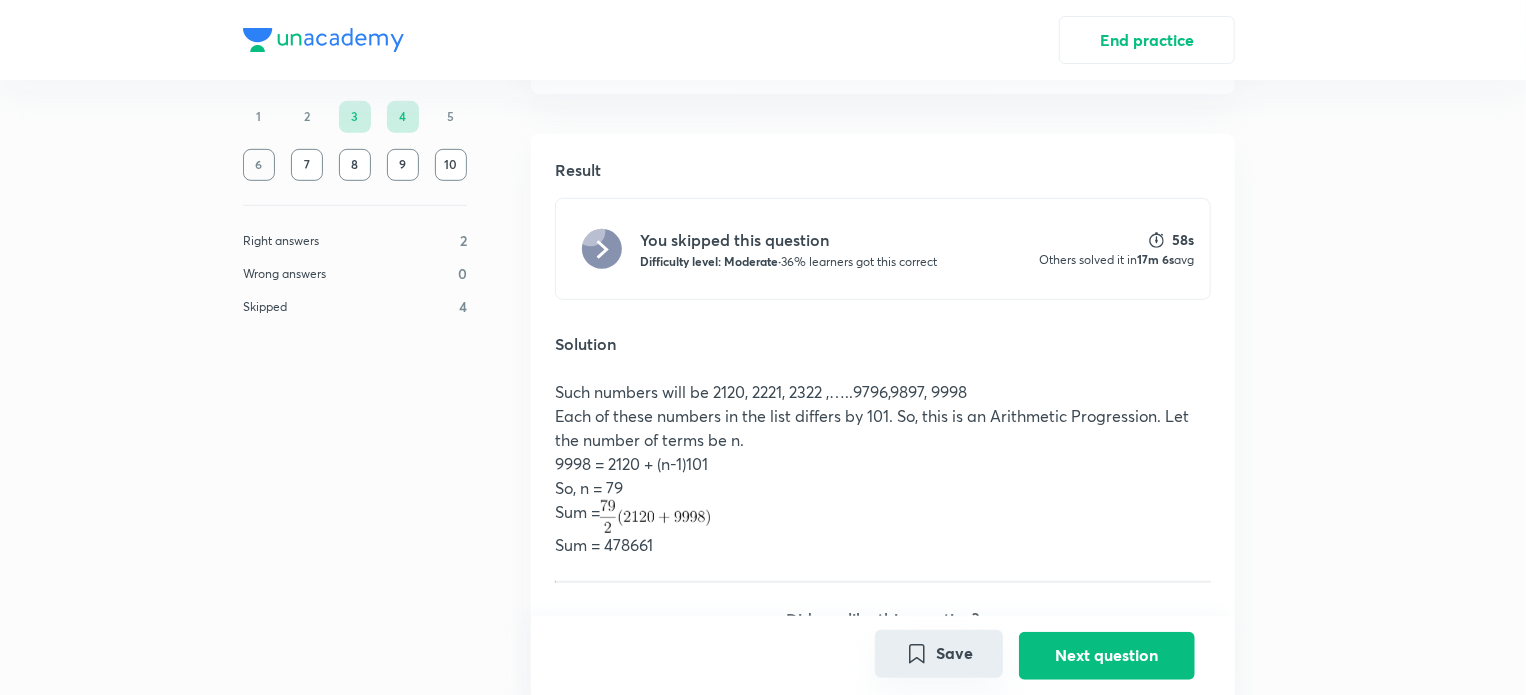 scroll, scrollTop: 448, scrollLeft: 0, axis: vertical 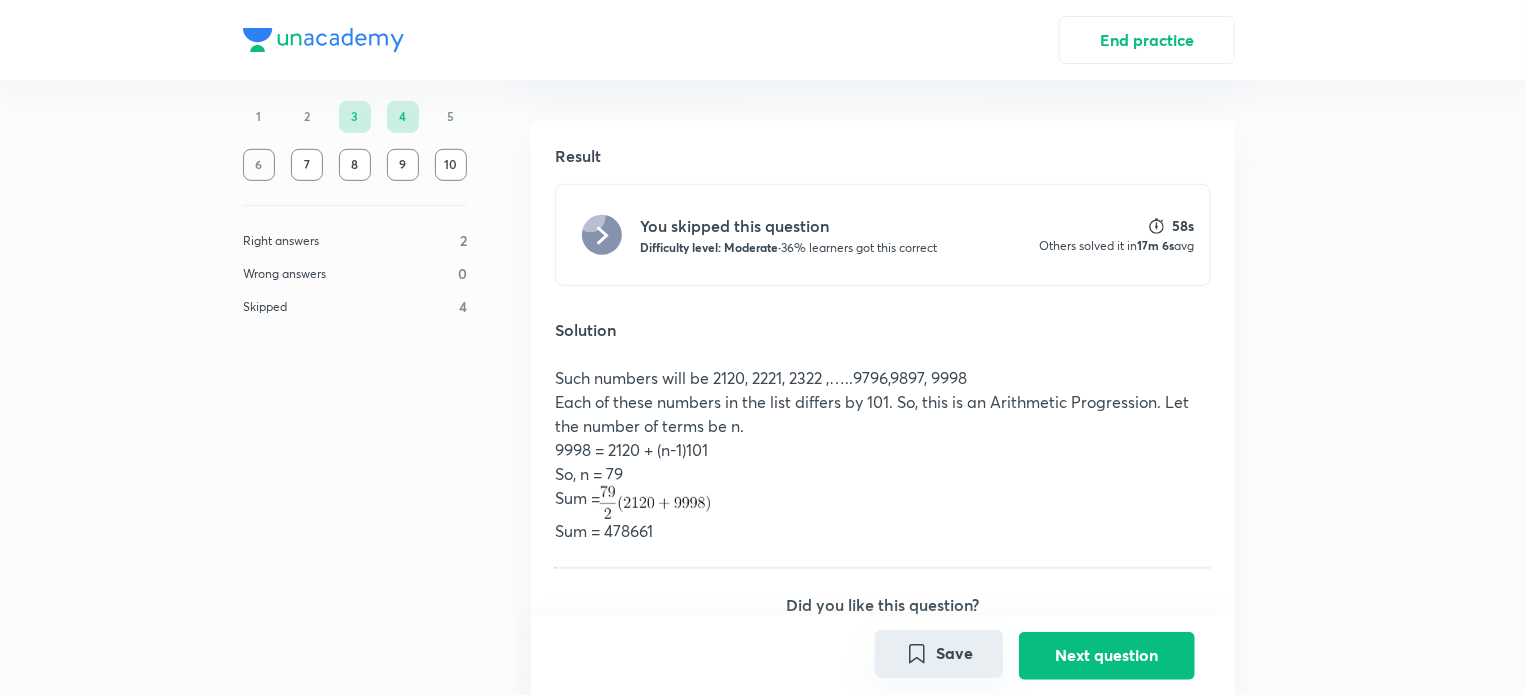 click 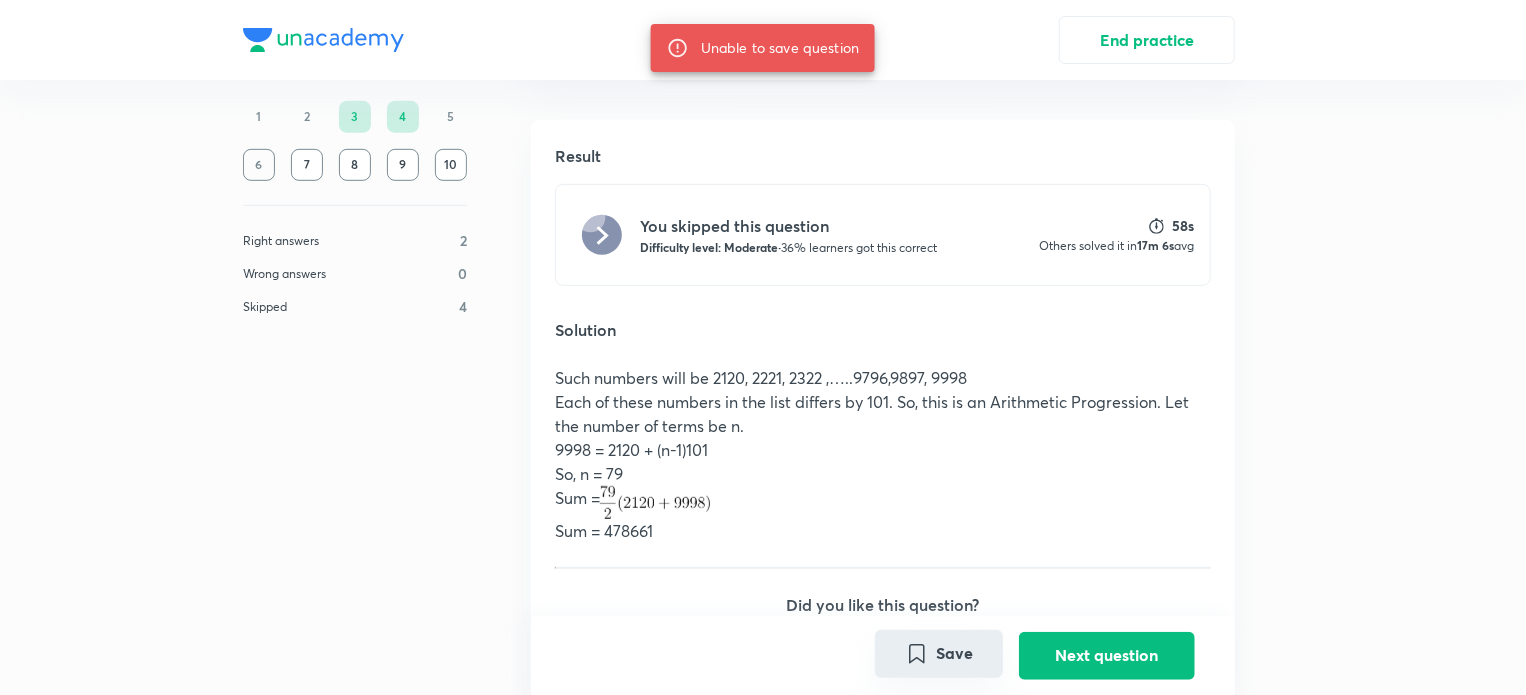 click 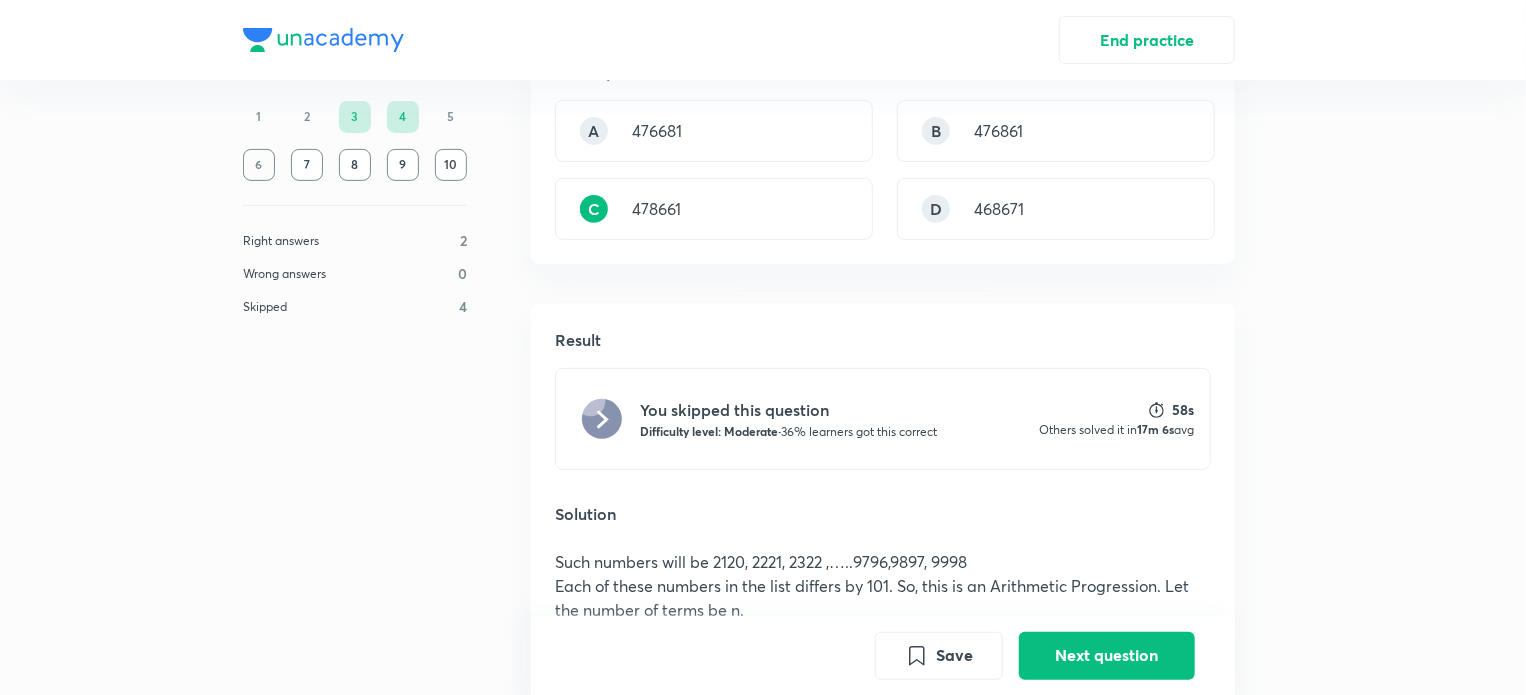 scroll, scrollTop: 0, scrollLeft: 0, axis: both 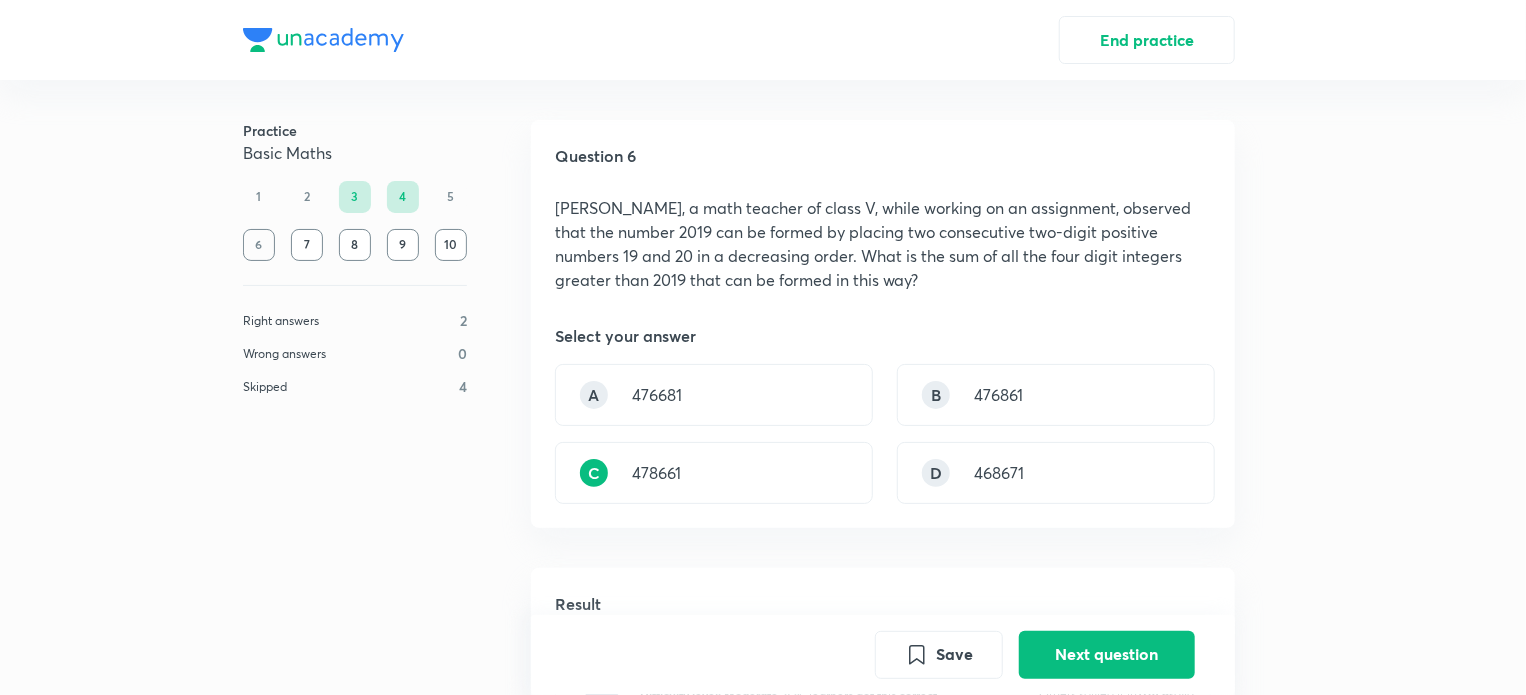drag, startPoint x: 811, startPoint y: 273, endPoint x: 421, endPoint y: 183, distance: 400.2499 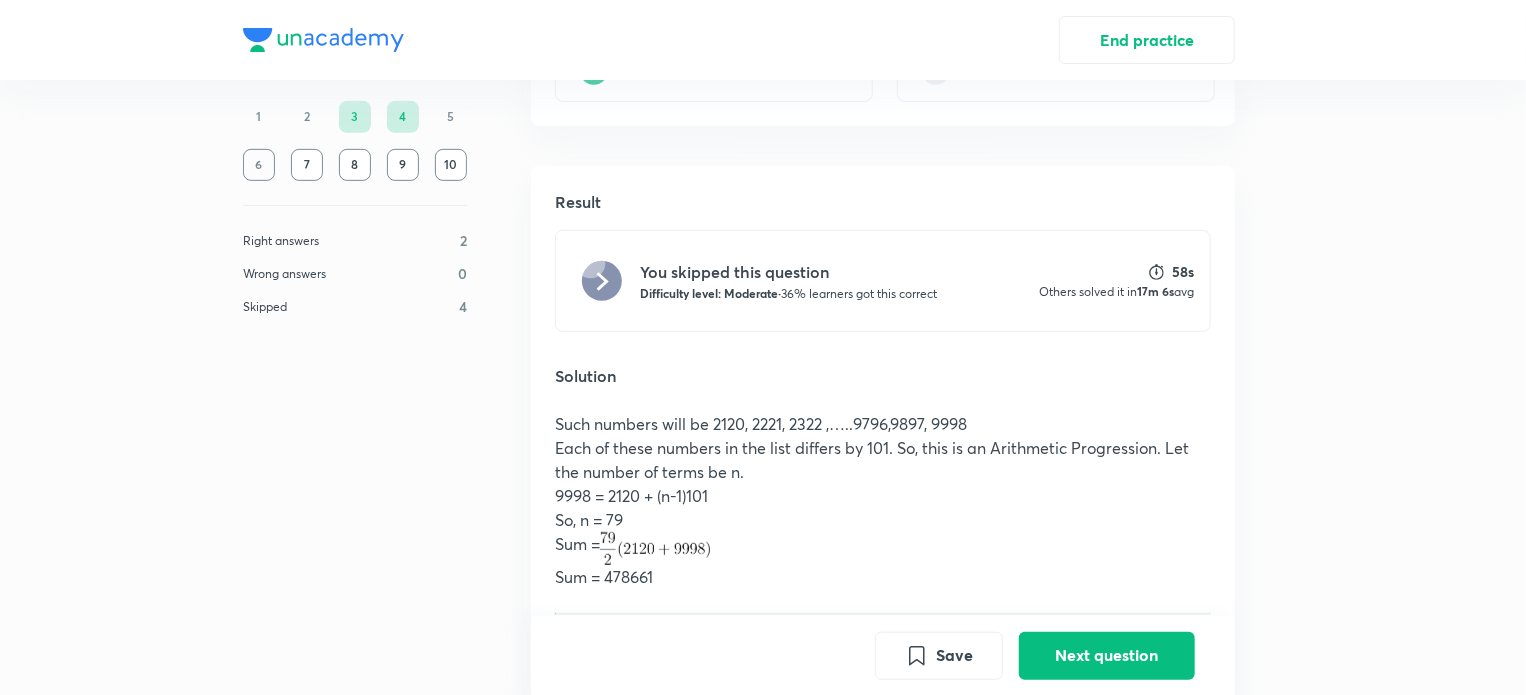 scroll, scrollTop: 633, scrollLeft: 0, axis: vertical 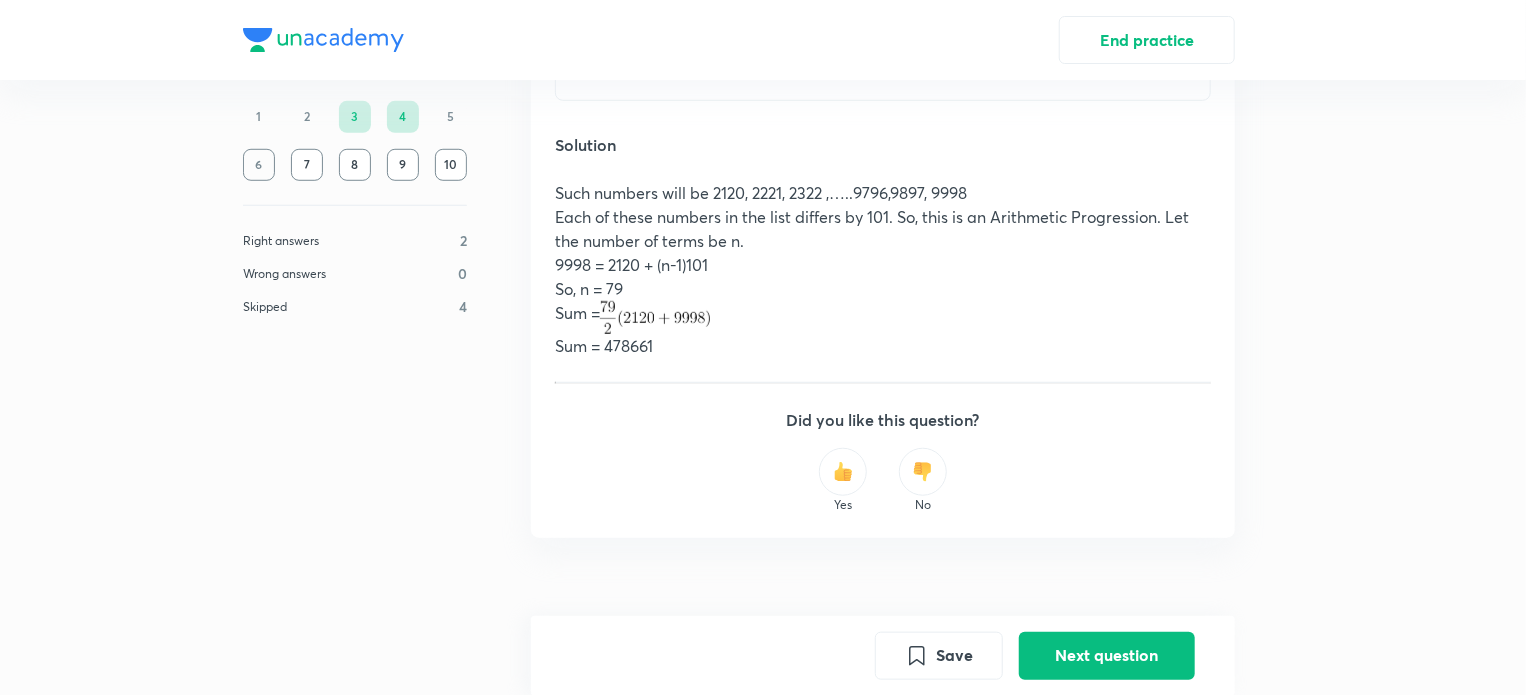 click on "Save Next question" at bounding box center [883, 655] 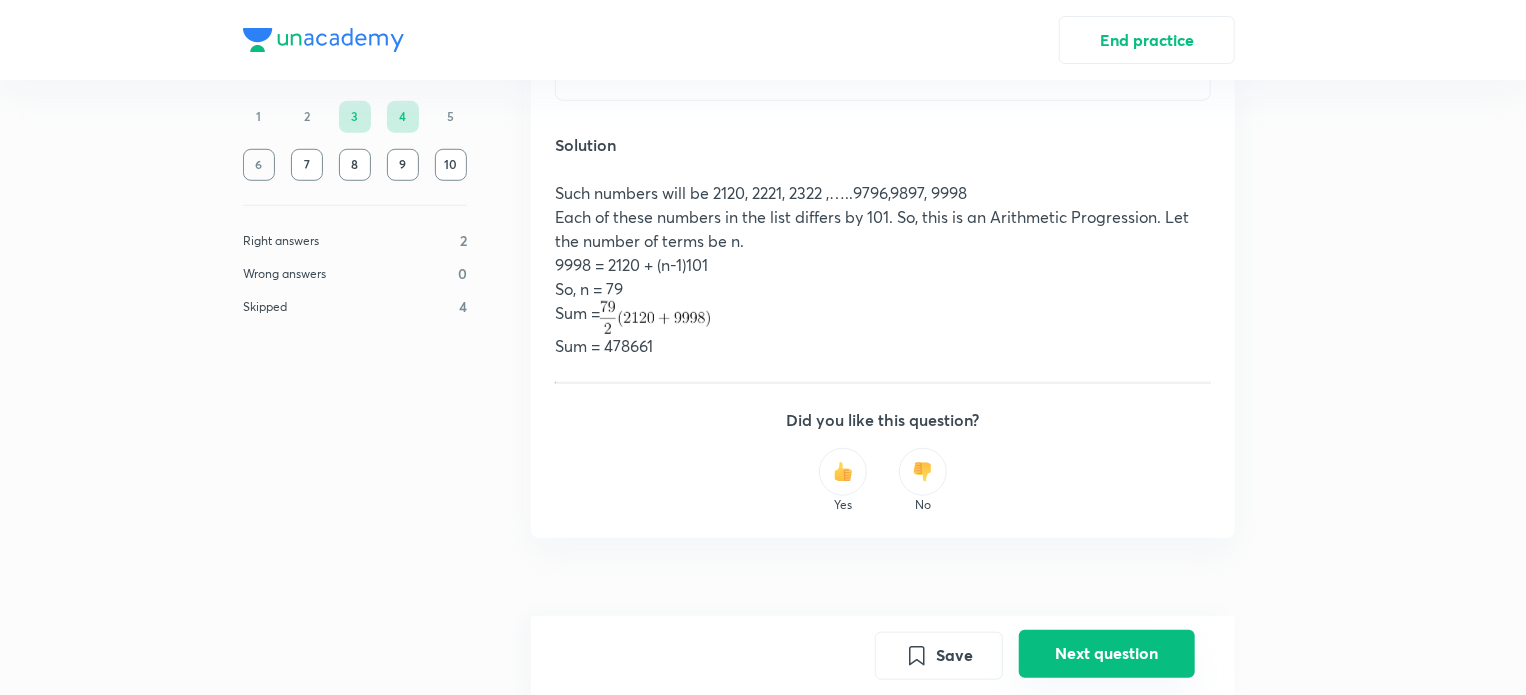 click on "Next question" at bounding box center (1107, 653) 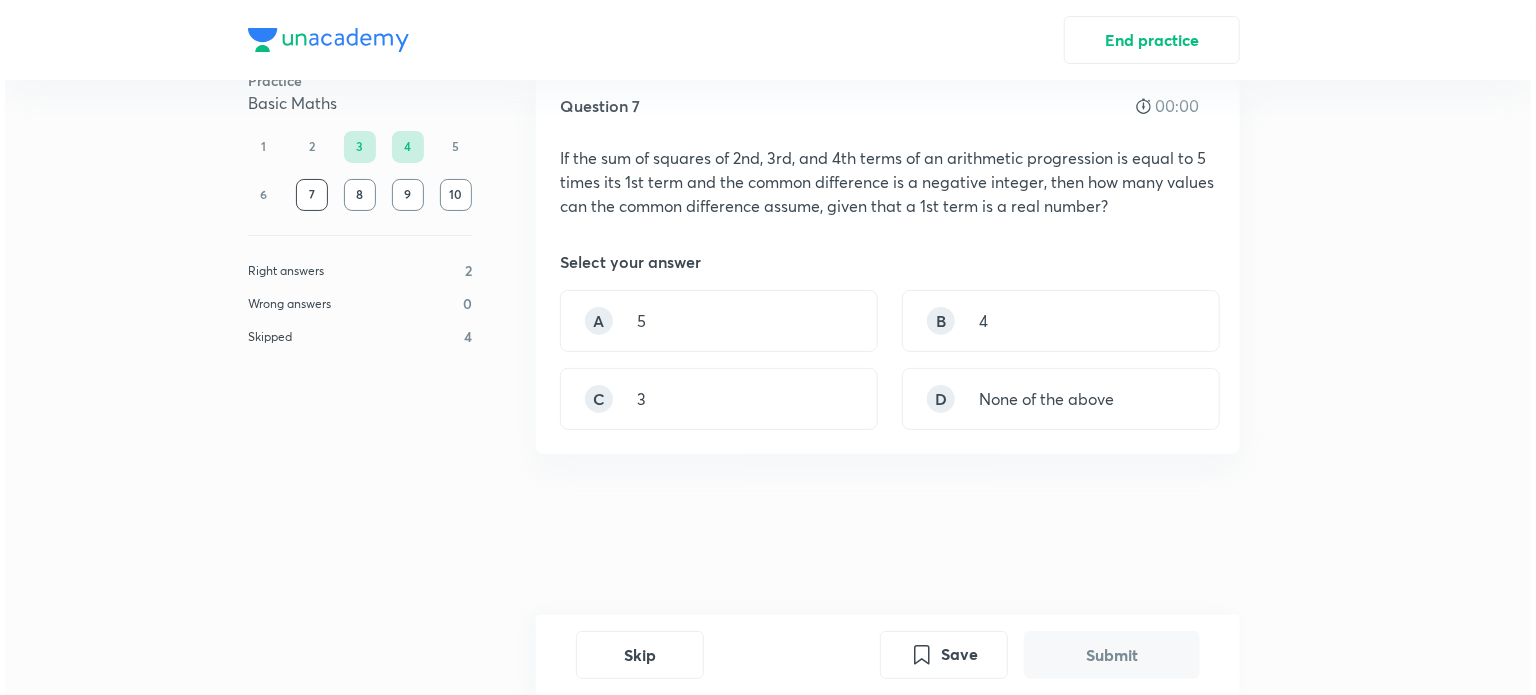 scroll, scrollTop: 0, scrollLeft: 0, axis: both 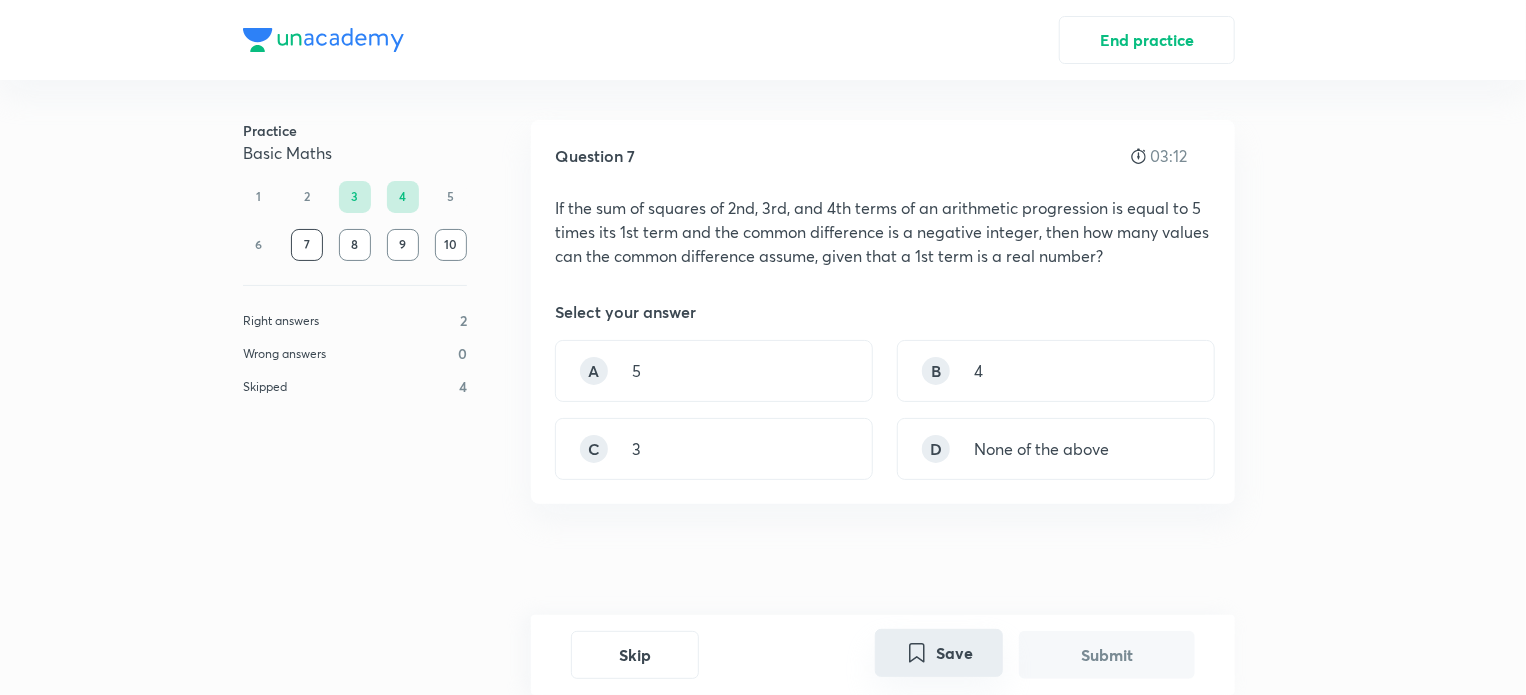 click on "Save" at bounding box center [939, 653] 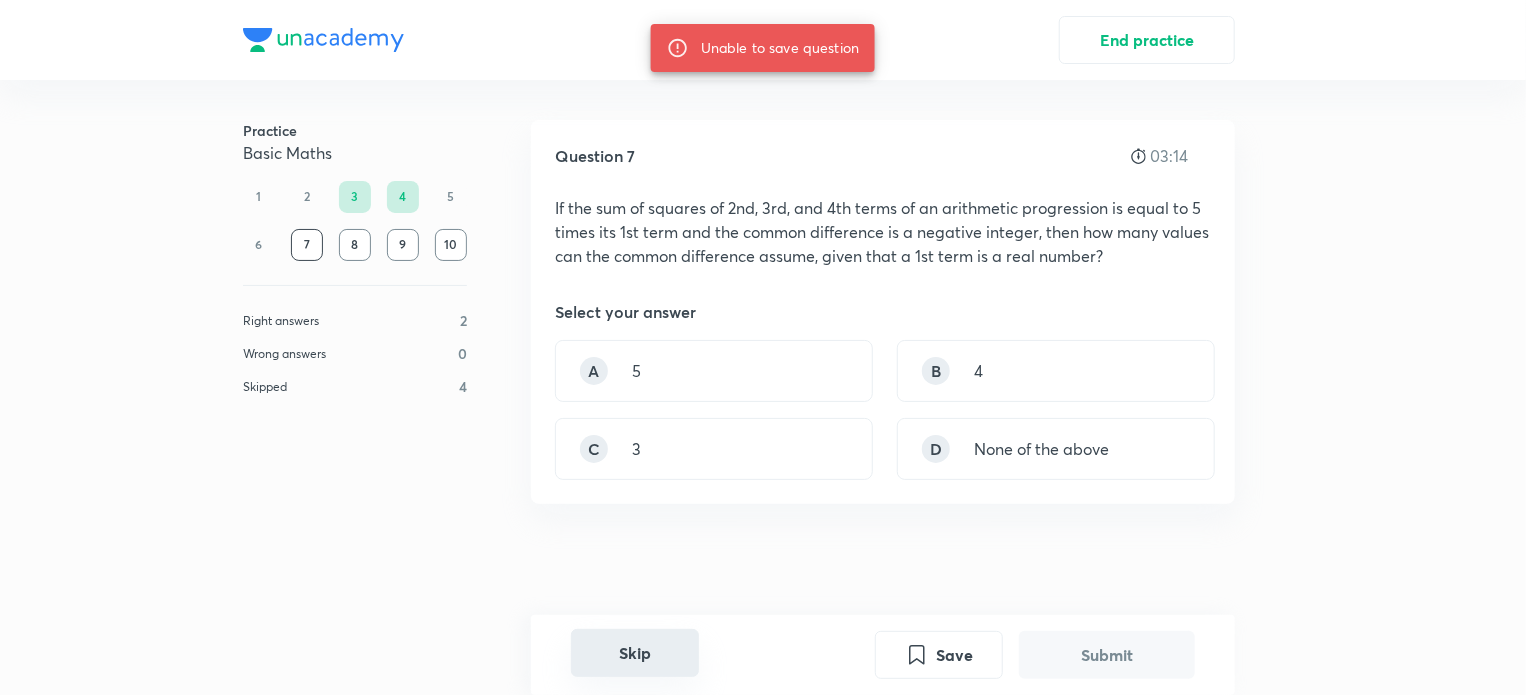 click on "Skip" at bounding box center (635, 653) 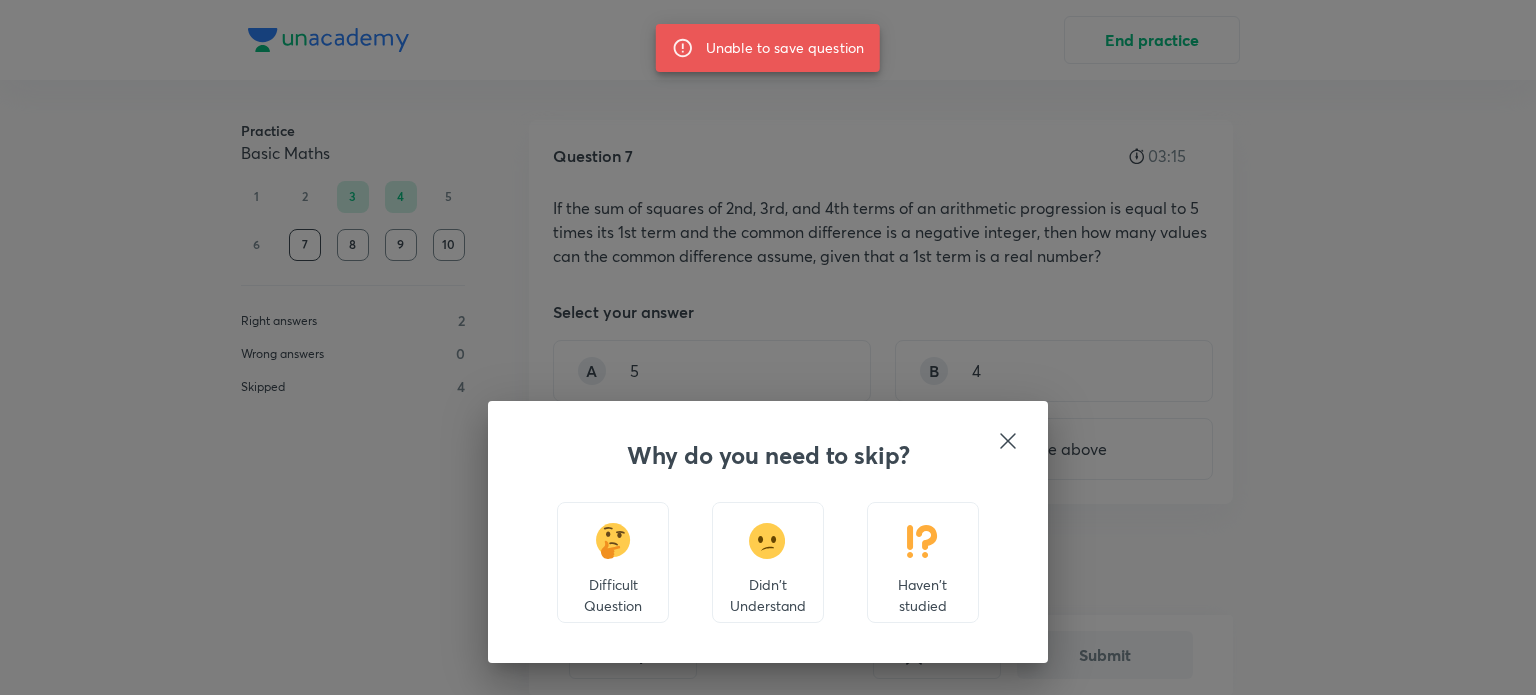 click on "Didn't Understand" at bounding box center (768, 562) 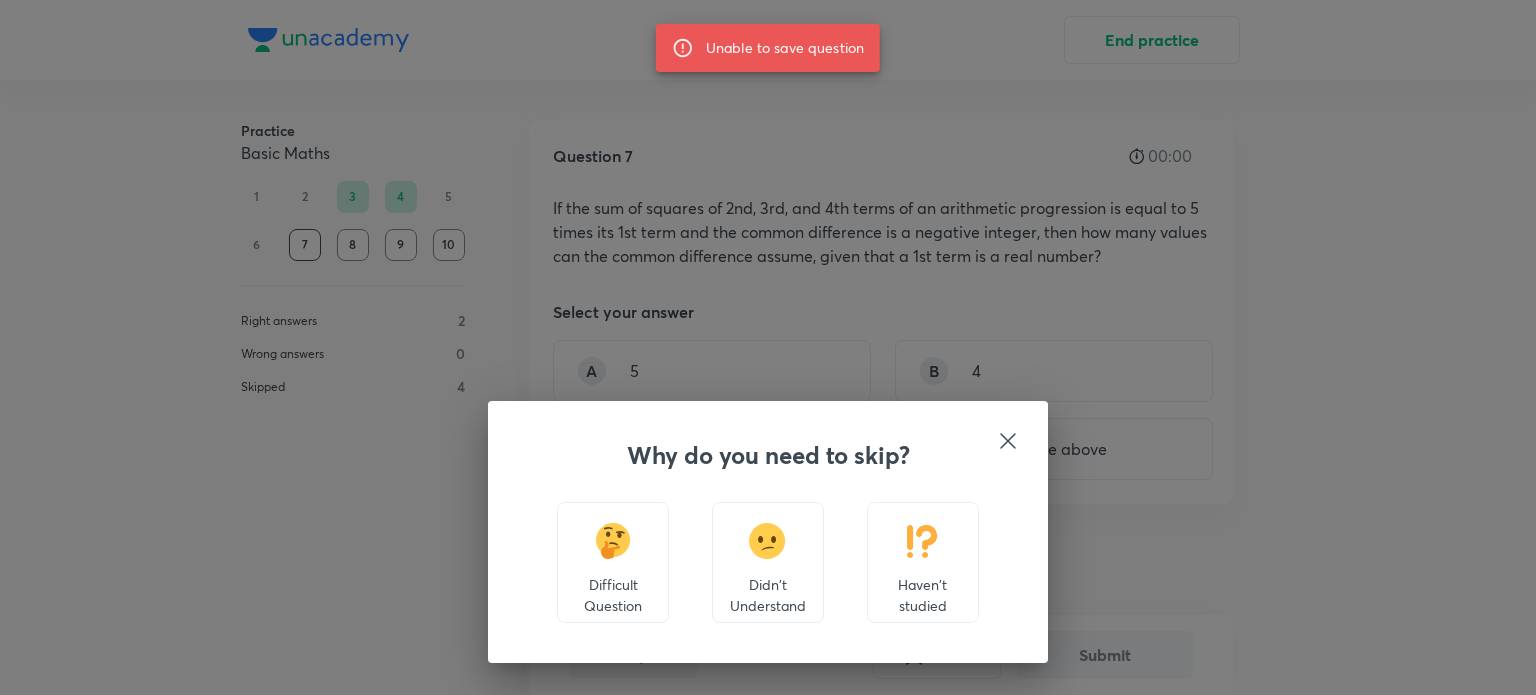 click on "Didn't Understand" at bounding box center (768, 562) 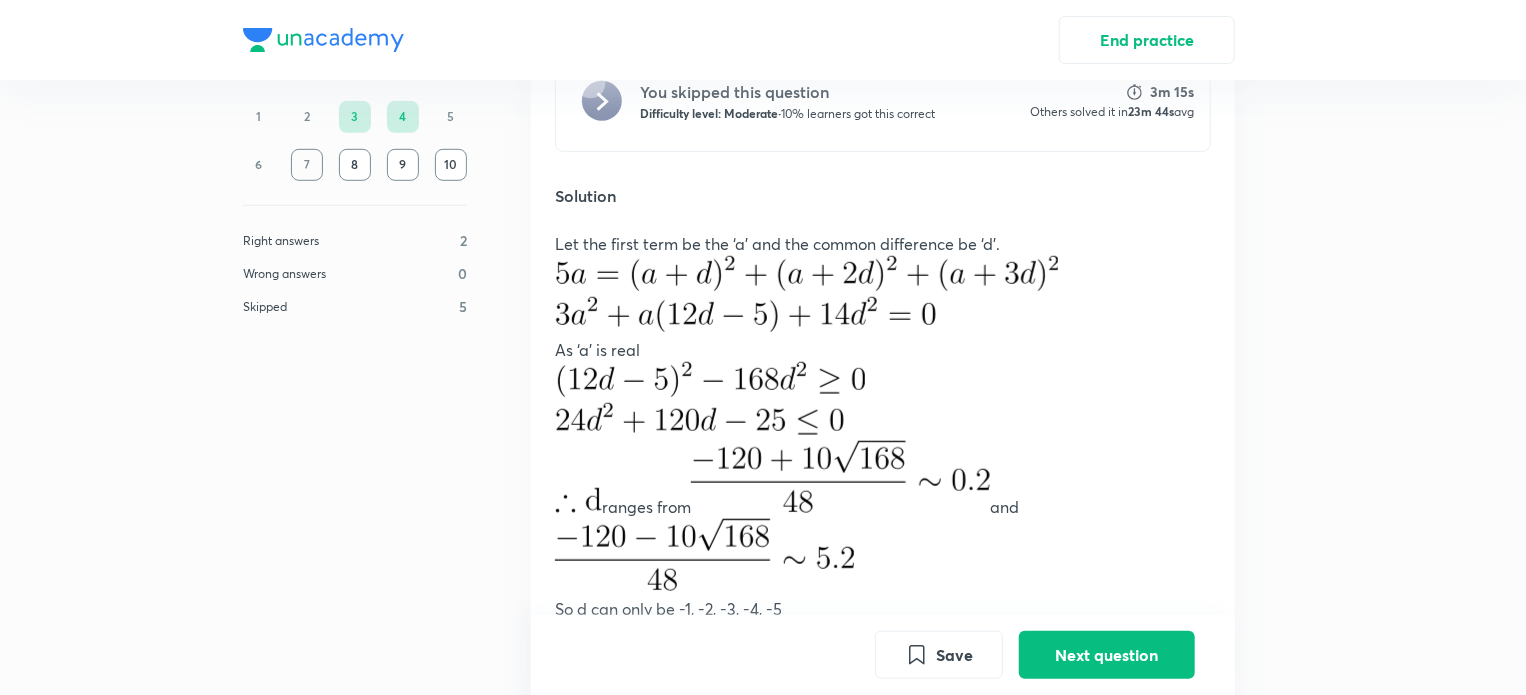 scroll, scrollTop: 848, scrollLeft: 0, axis: vertical 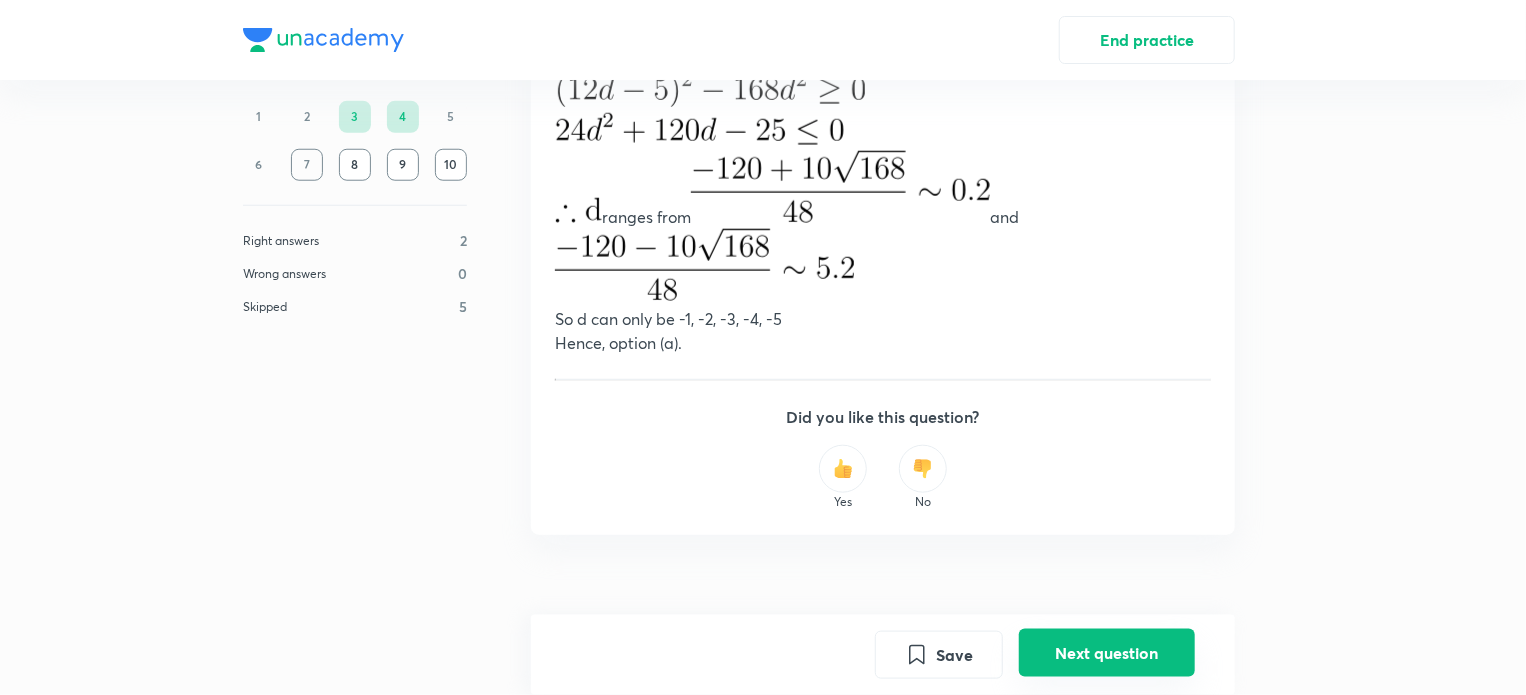 click on "Next question" at bounding box center (1107, 653) 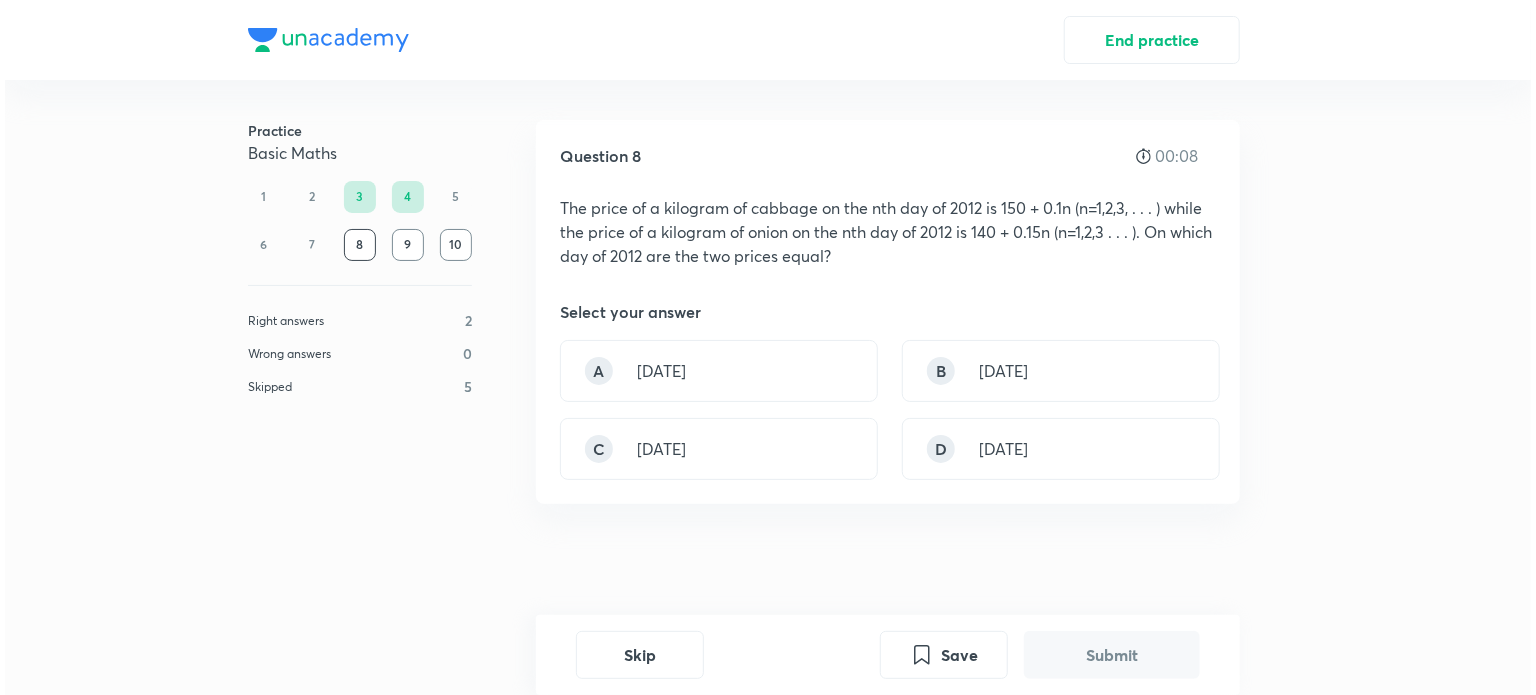 scroll, scrollTop: 50, scrollLeft: 0, axis: vertical 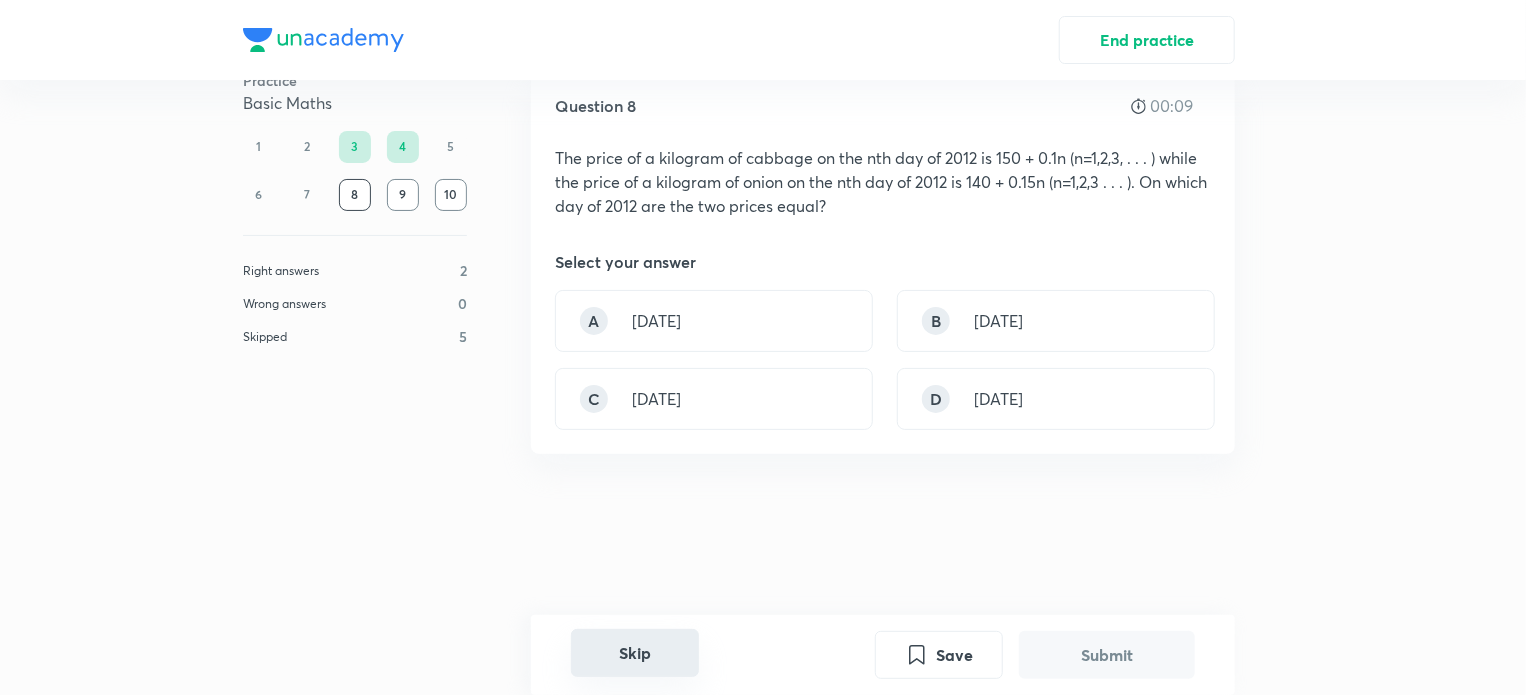 click on "Skip" at bounding box center [635, 653] 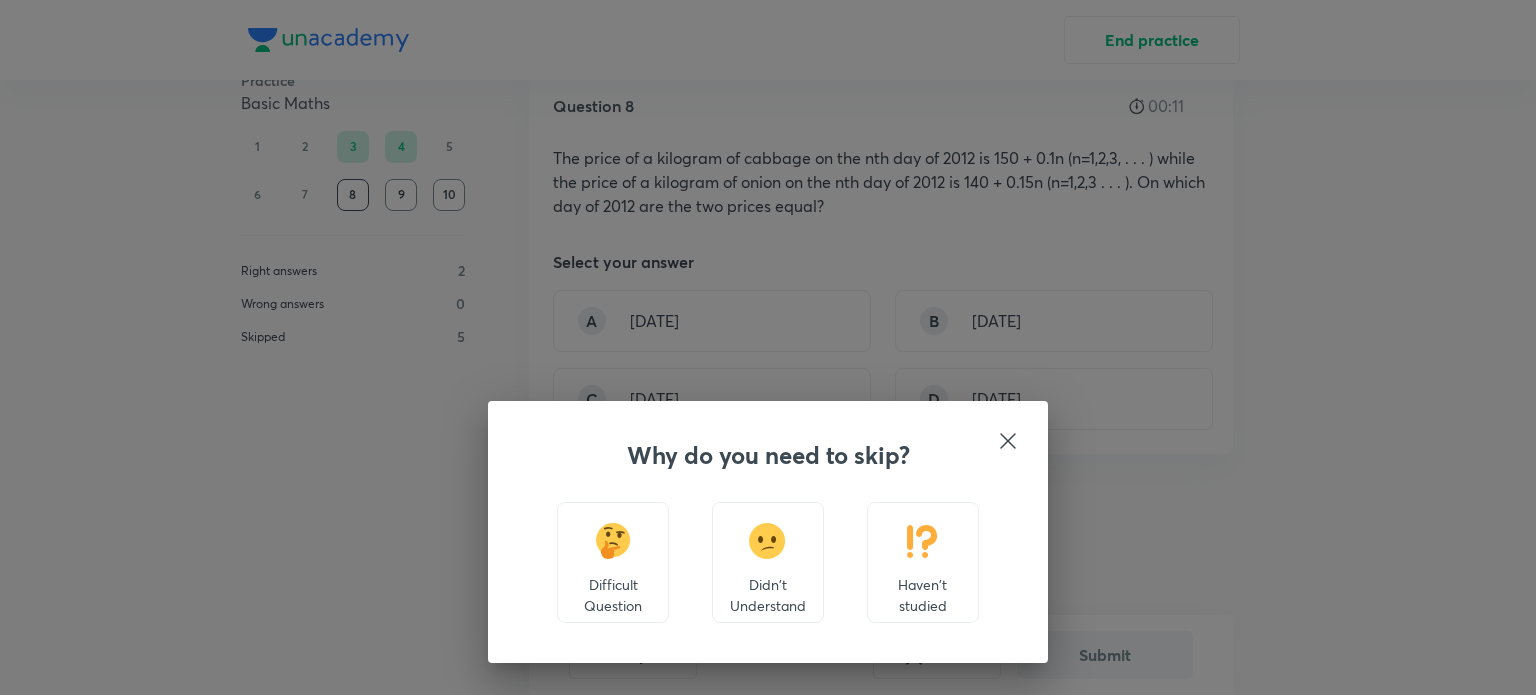 click on "Didn't Understand" at bounding box center [768, 562] 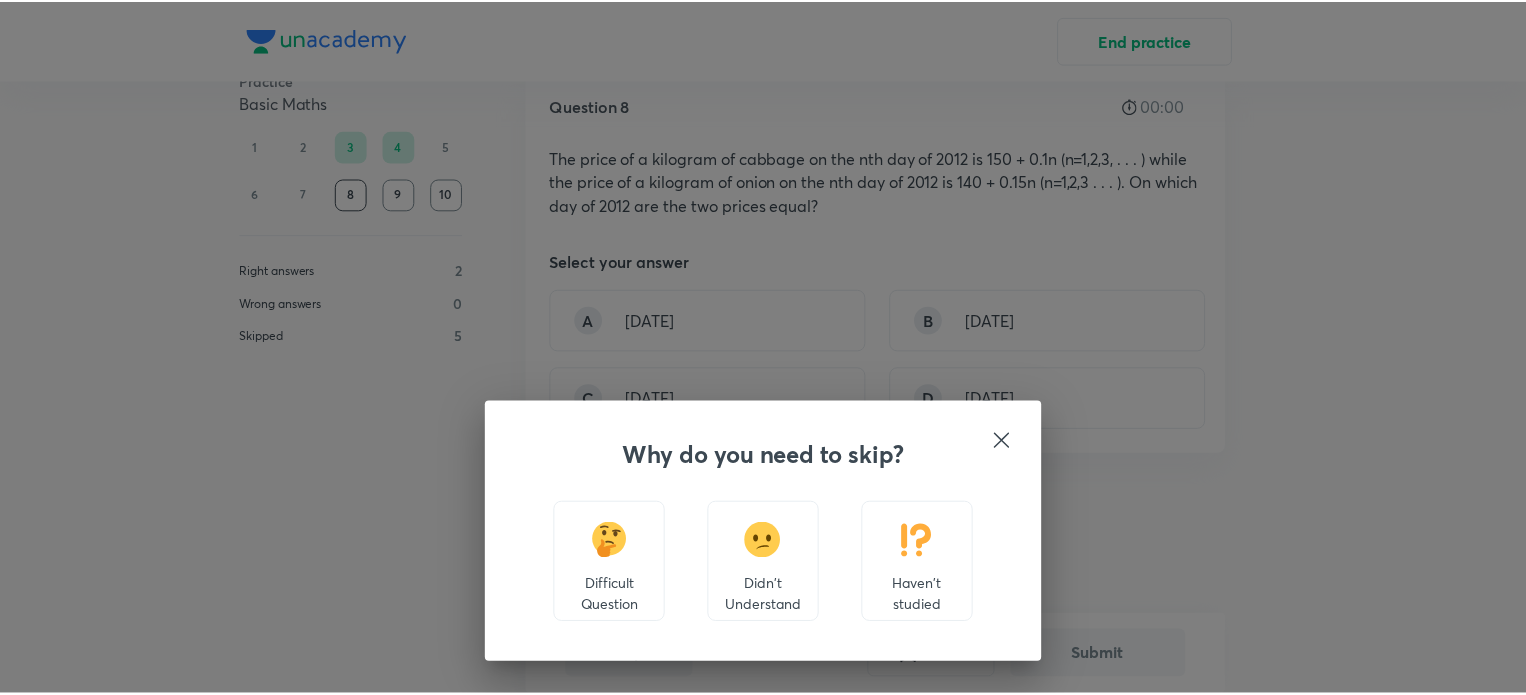 scroll, scrollTop: 535, scrollLeft: 0, axis: vertical 